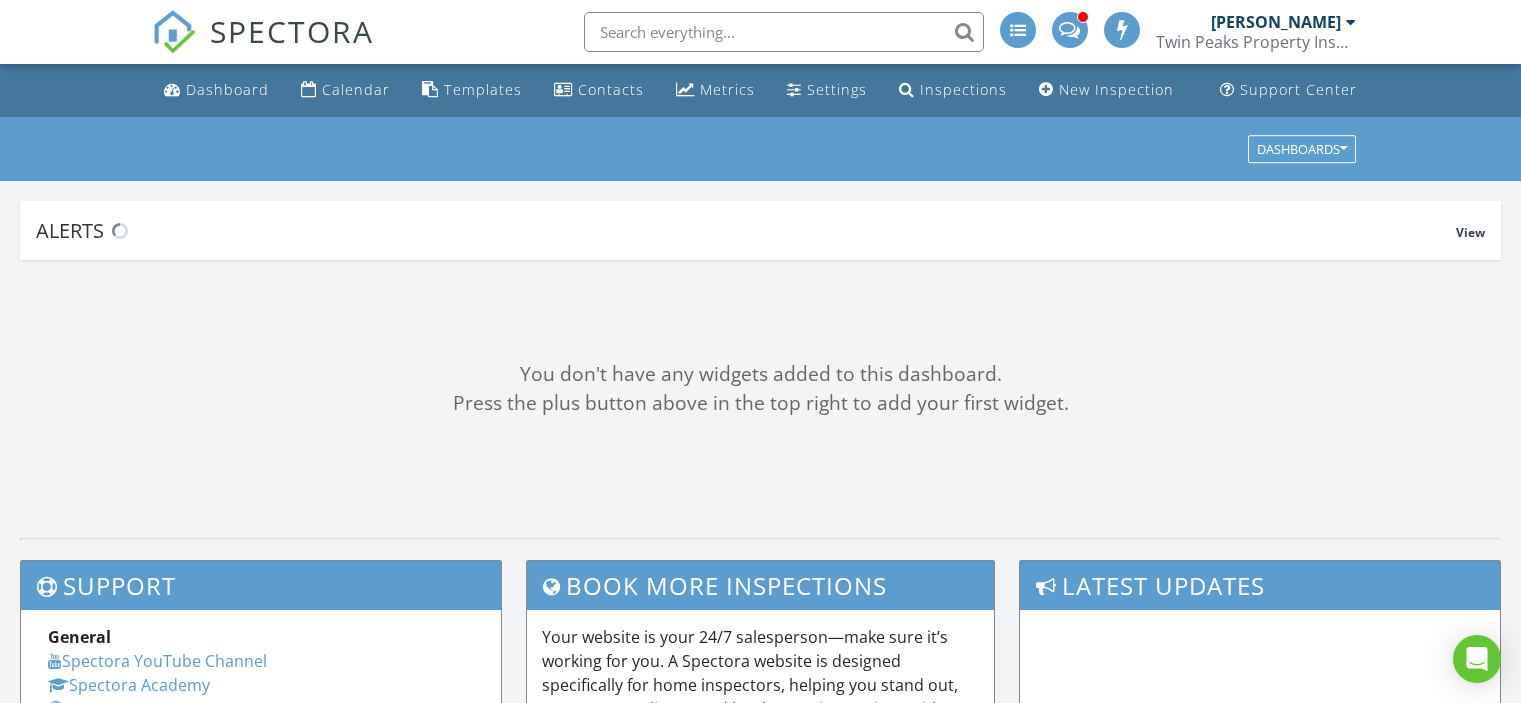 scroll, scrollTop: 0, scrollLeft: 0, axis: both 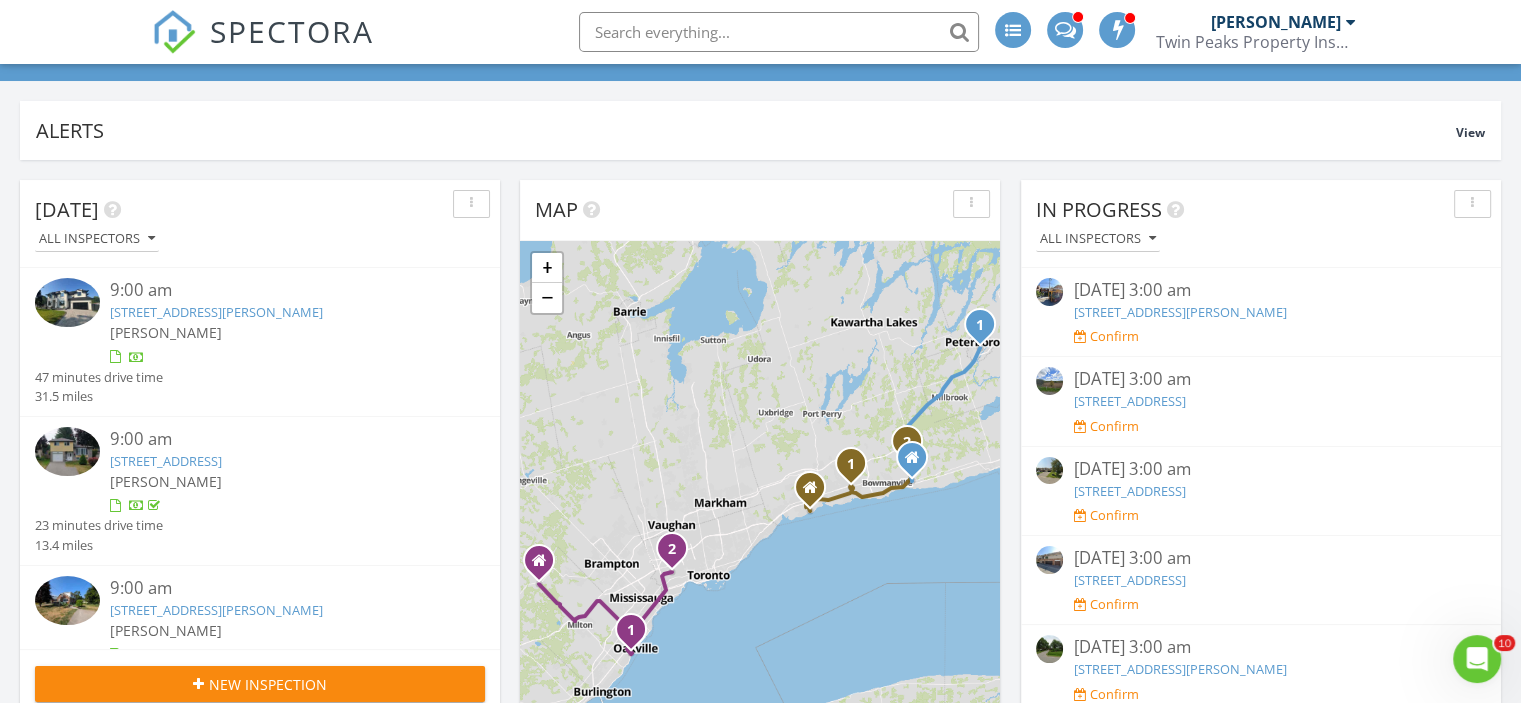 click on "176 Waneta Dr, Oakville, ON L6K 2T5" at bounding box center (216, 312) 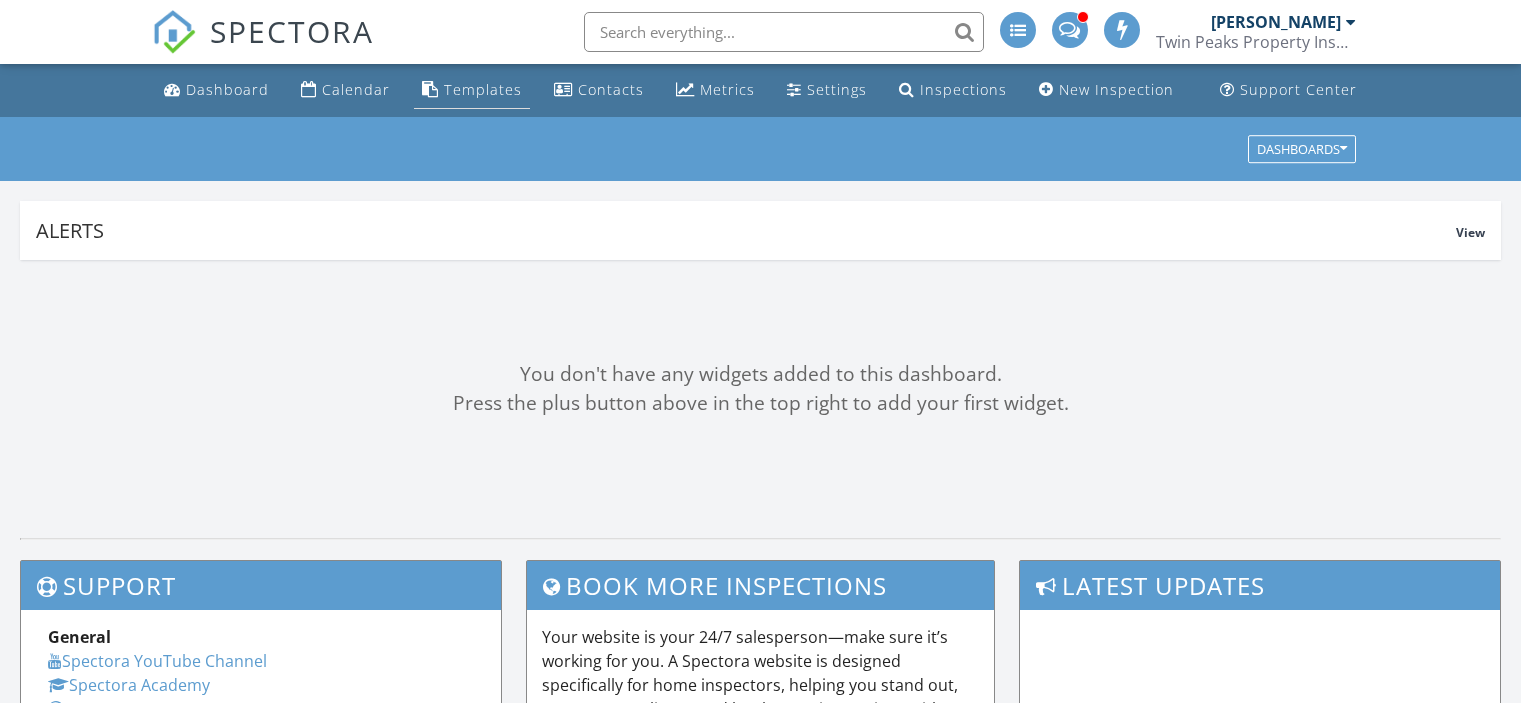 scroll, scrollTop: 0, scrollLeft: 0, axis: both 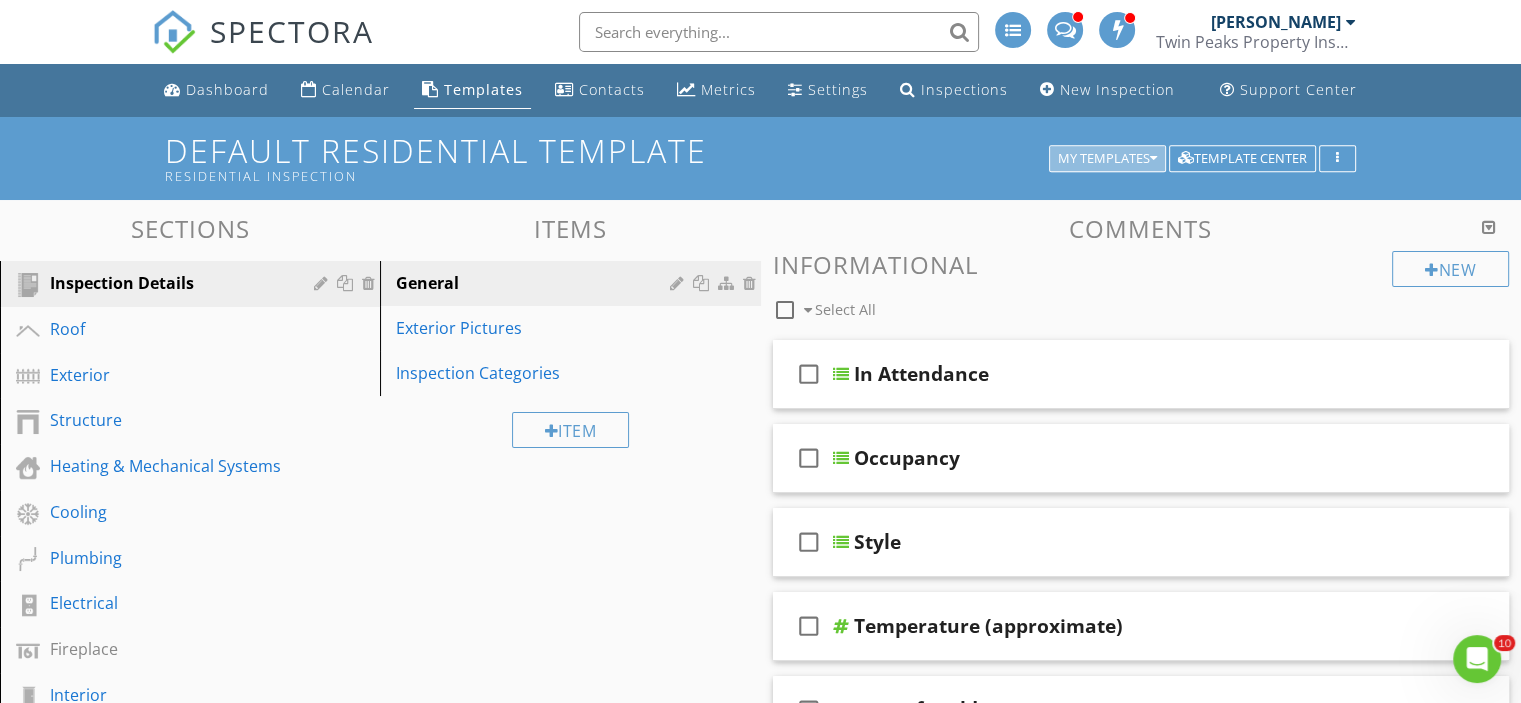 click on "My Templates" at bounding box center [1107, 159] 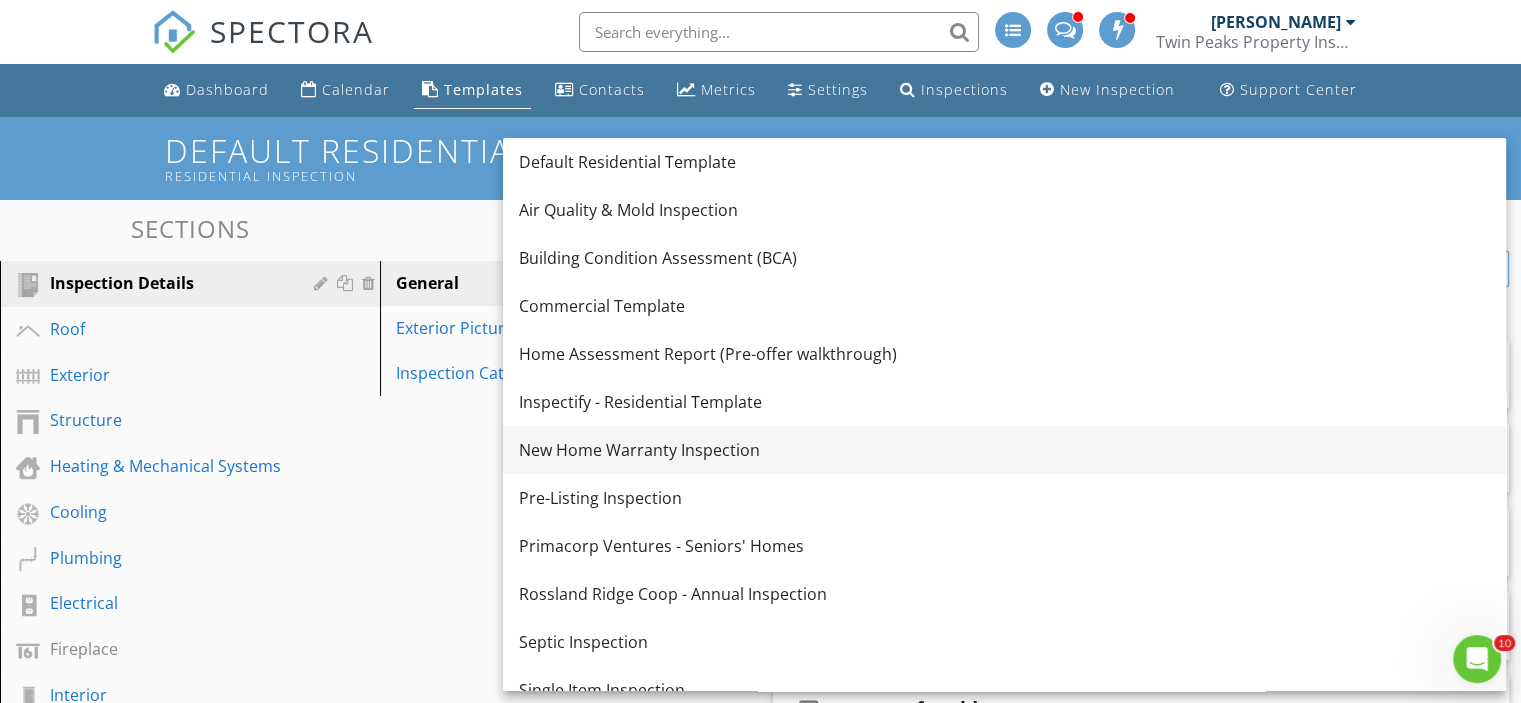 click on "New Home Warranty Inspection" at bounding box center (1004, 450) 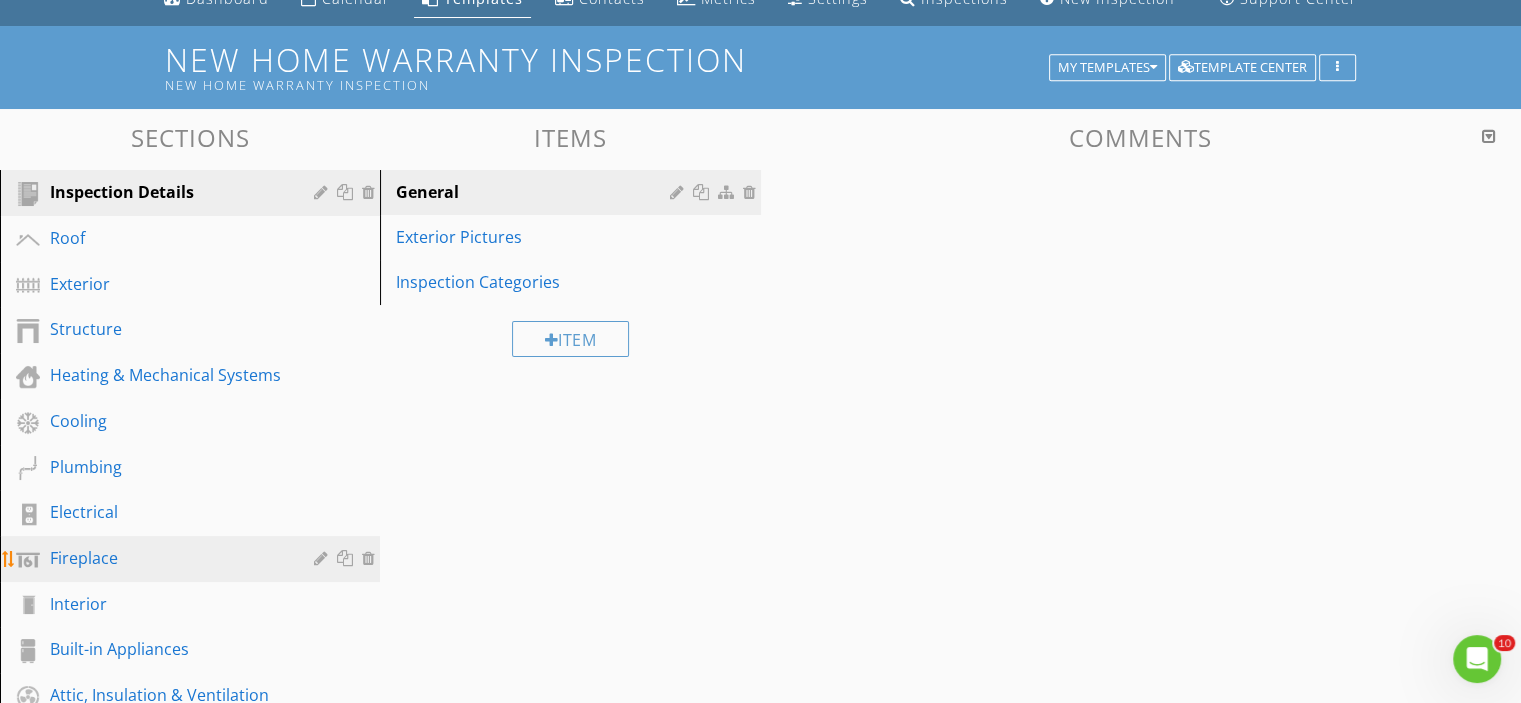 scroll, scrollTop: 200, scrollLeft: 0, axis: vertical 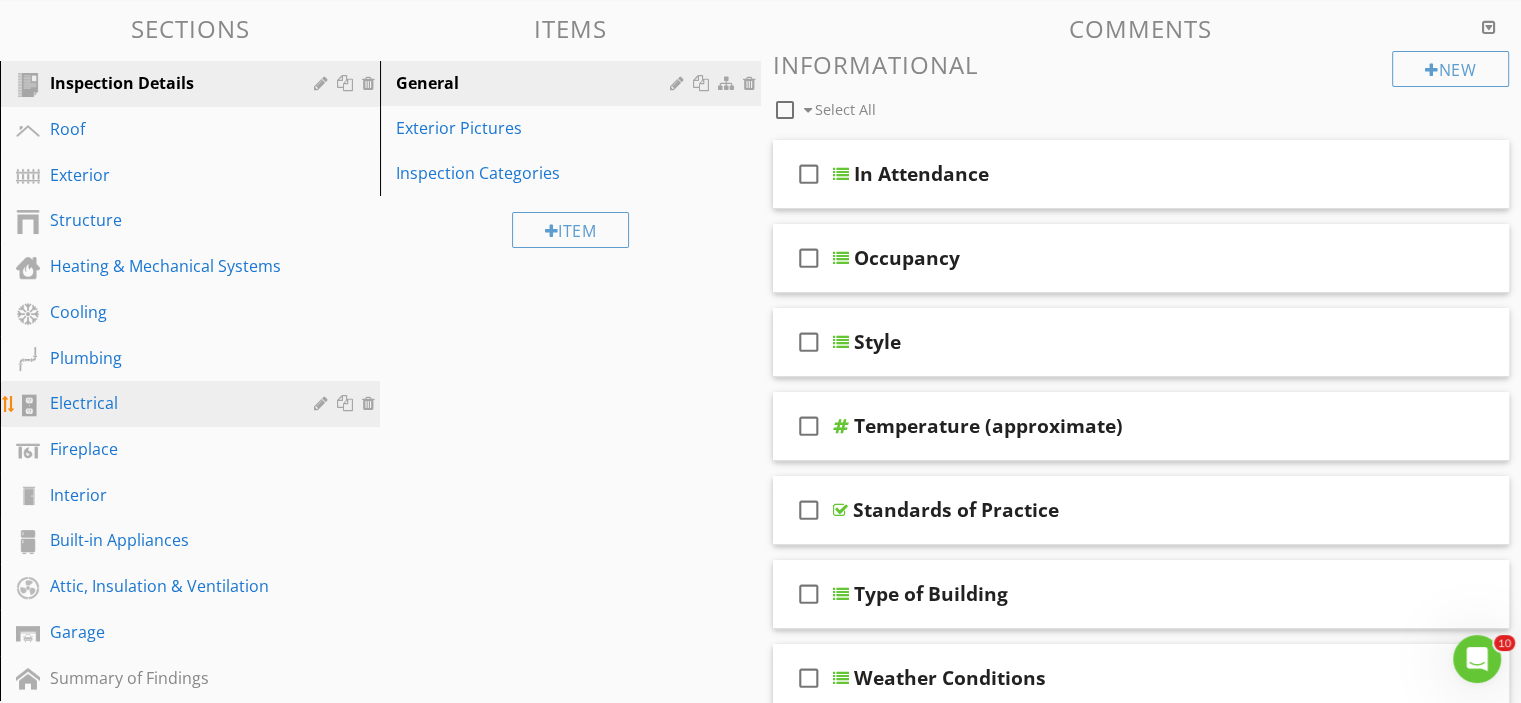 click on "Electrical" at bounding box center (167, 403) 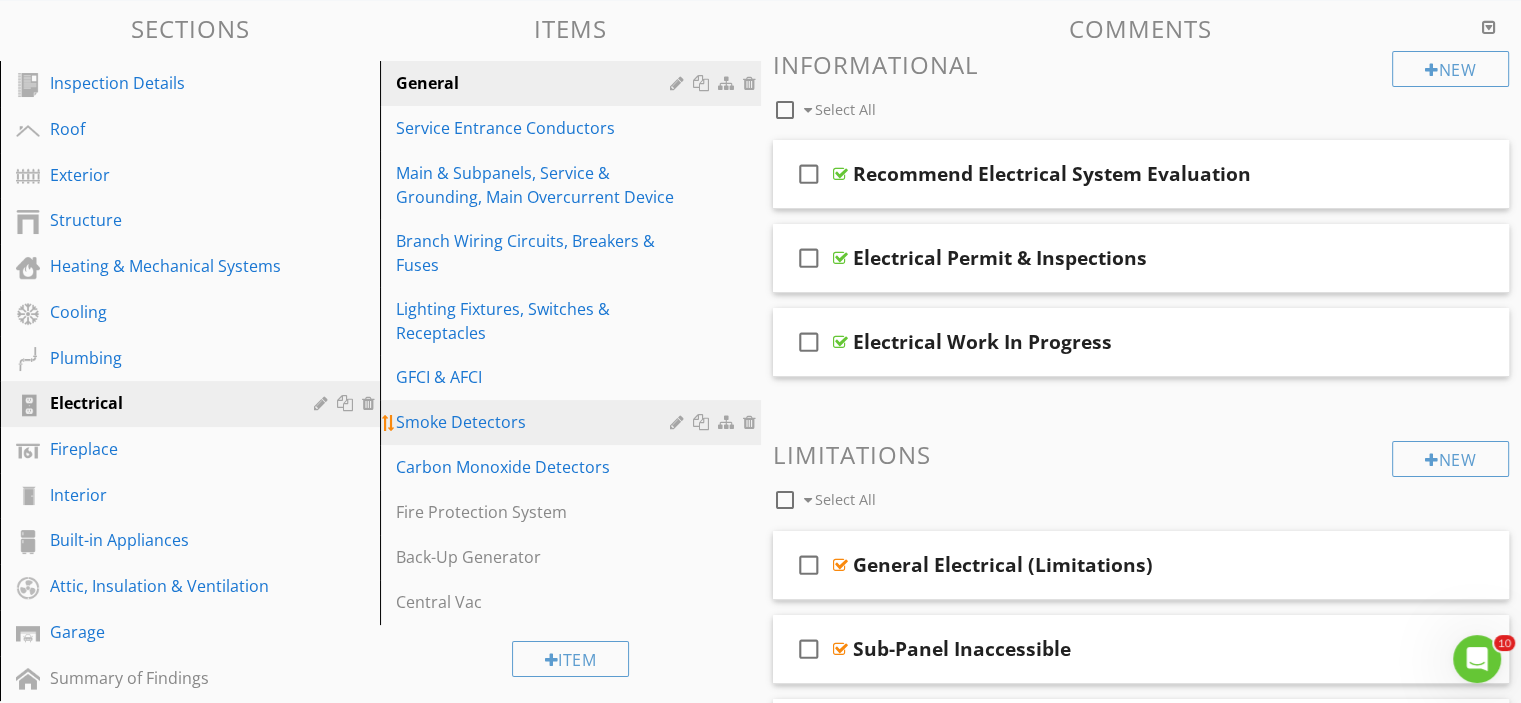 click on "Smoke Detectors" at bounding box center (535, 422) 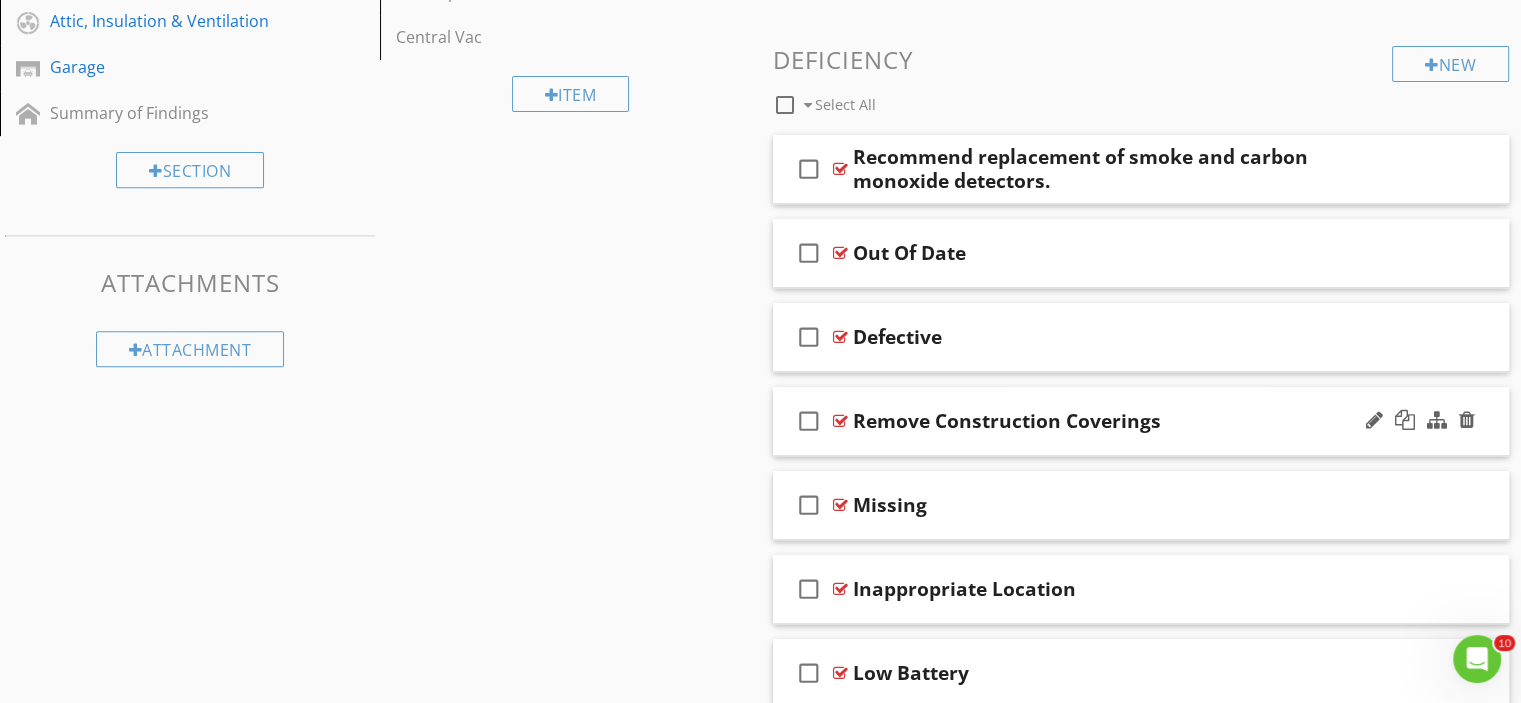 scroll, scrollTop: 800, scrollLeft: 0, axis: vertical 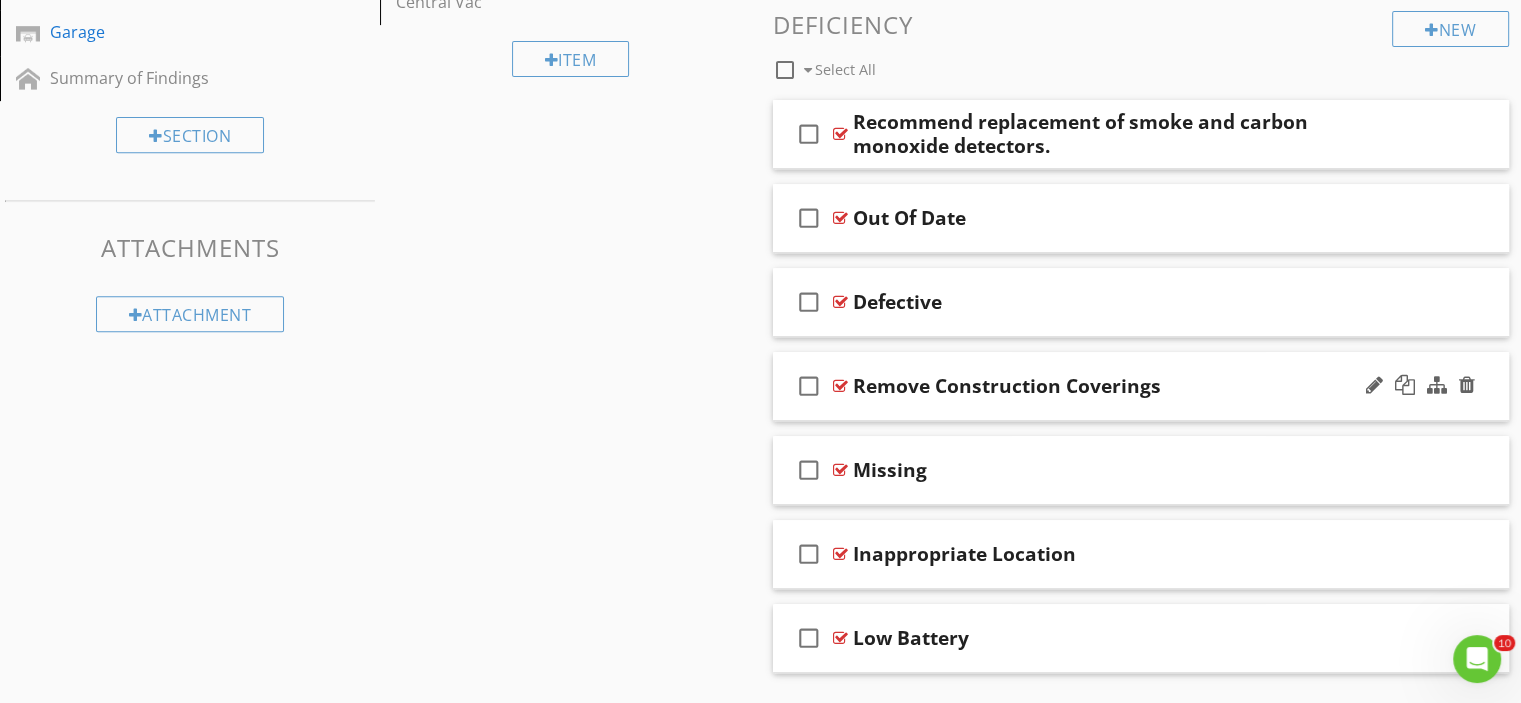 click on "check_box_outline_blank
Remove Construction Coverings" at bounding box center [1141, 386] 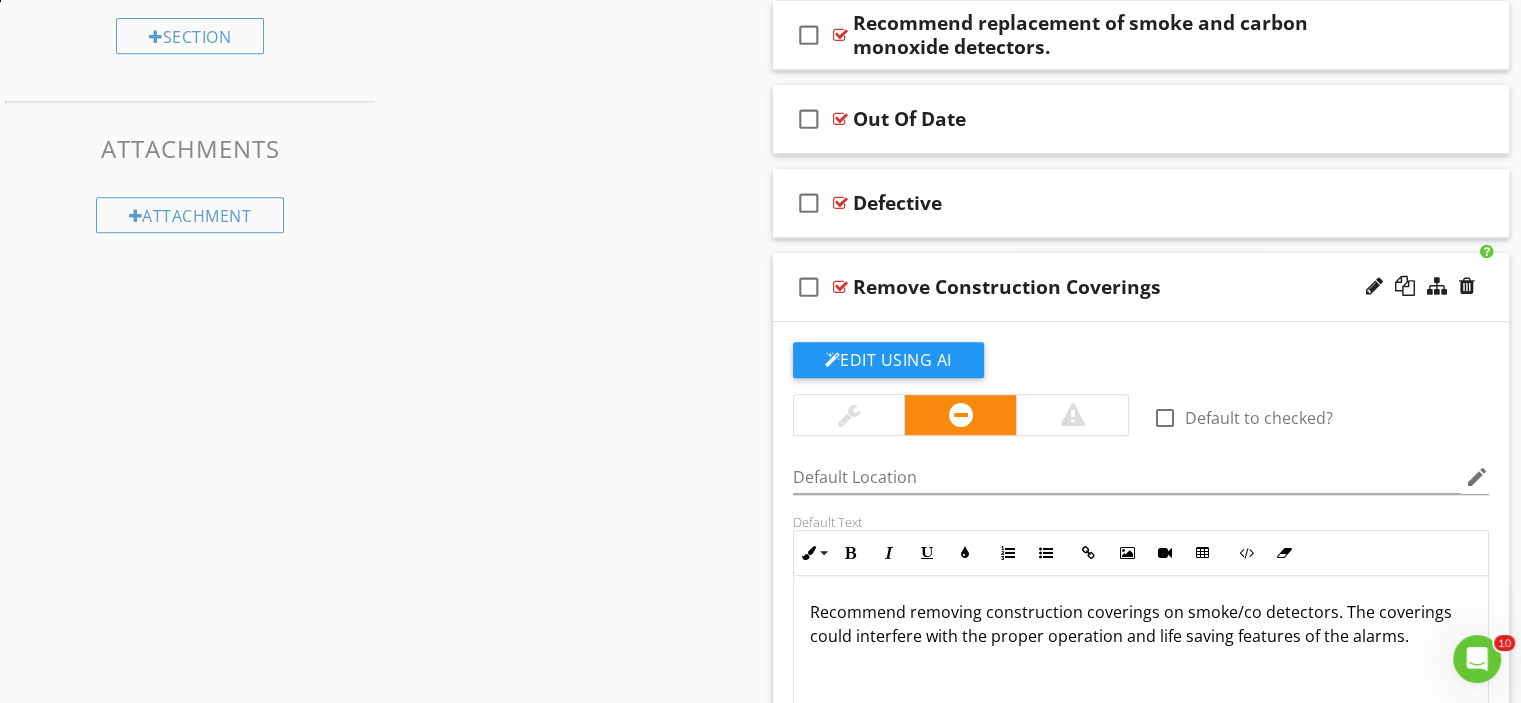 scroll, scrollTop: 900, scrollLeft: 0, axis: vertical 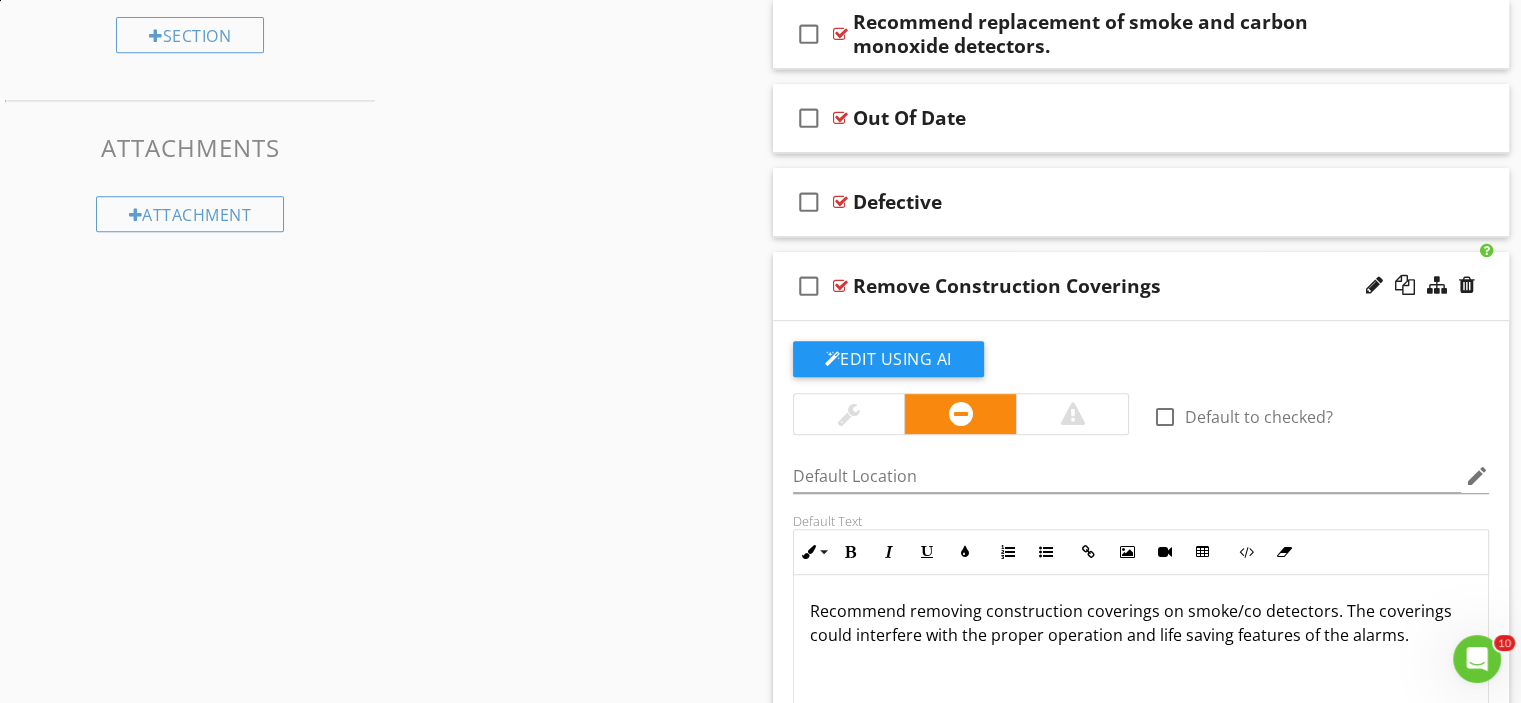 drag, startPoint x: 1090, startPoint y: 507, endPoint x: 1099, endPoint y: 494, distance: 15.811388 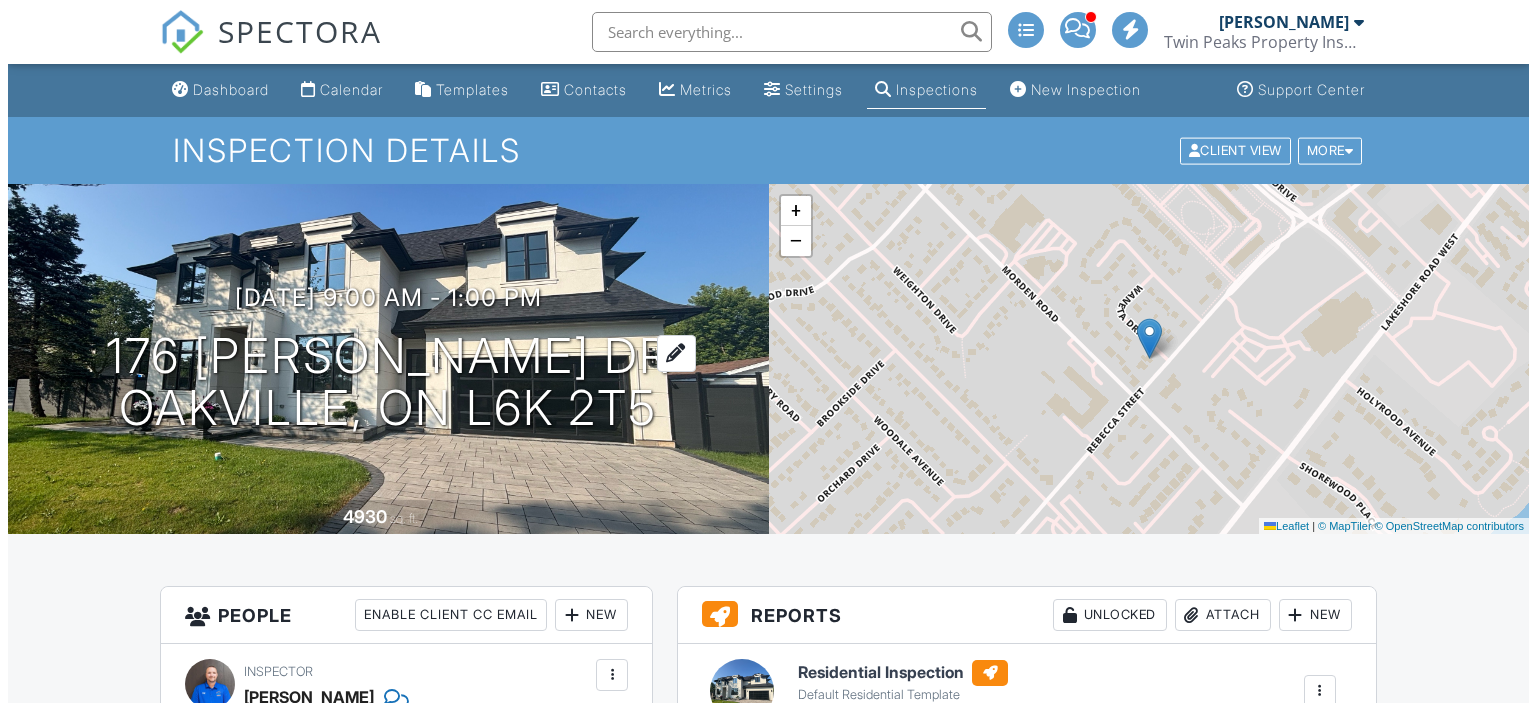 scroll, scrollTop: 0, scrollLeft: 0, axis: both 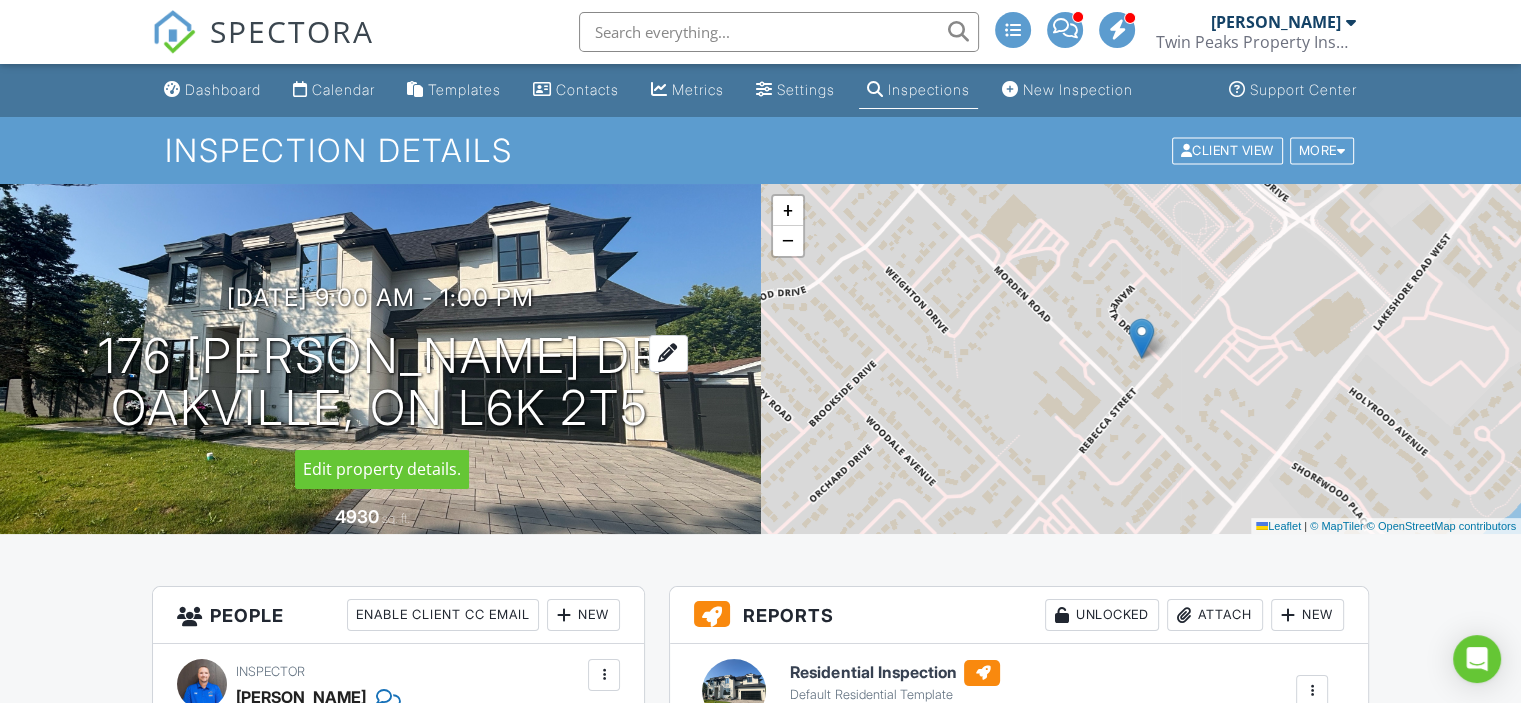 click on "176 Waneta Dr
Oakville, ON L6K 2T5" at bounding box center [380, 383] 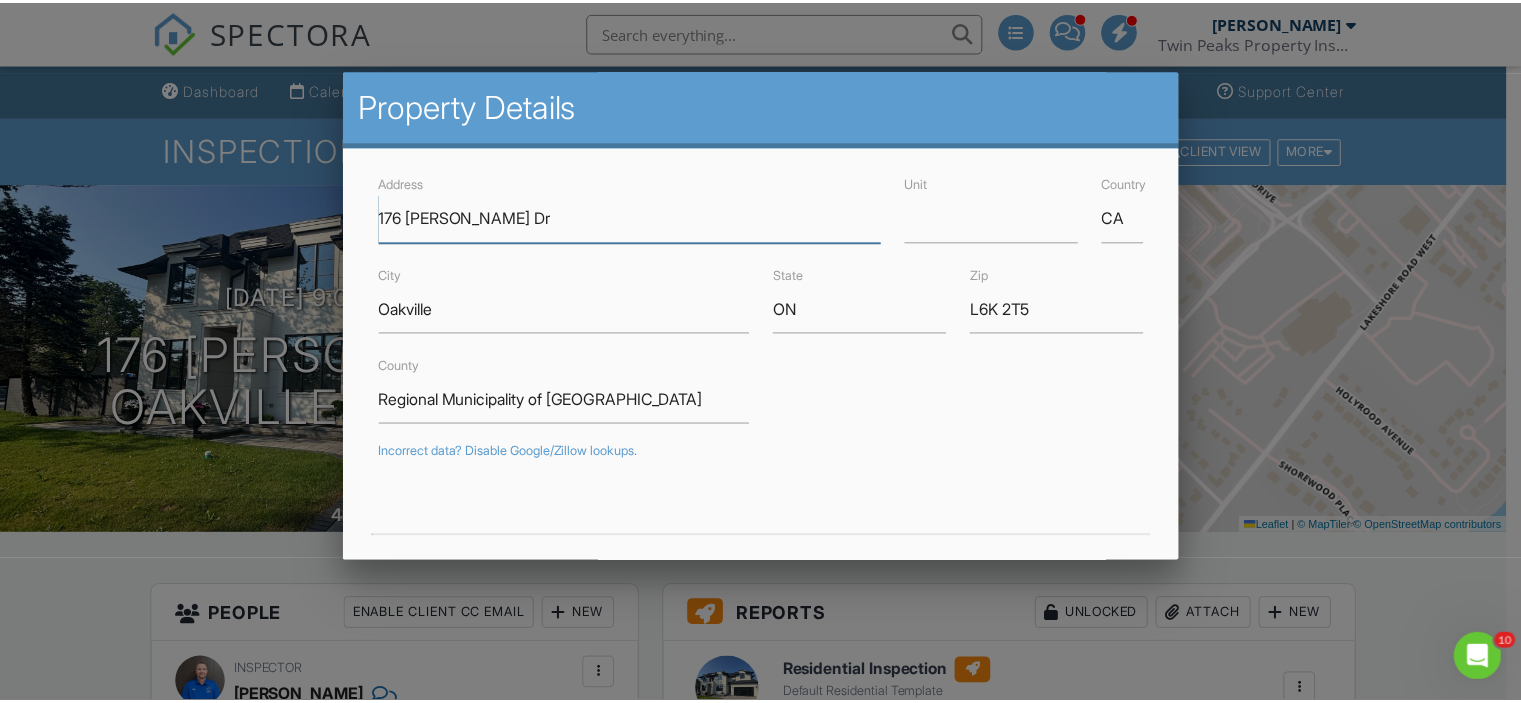 scroll, scrollTop: 0, scrollLeft: 0, axis: both 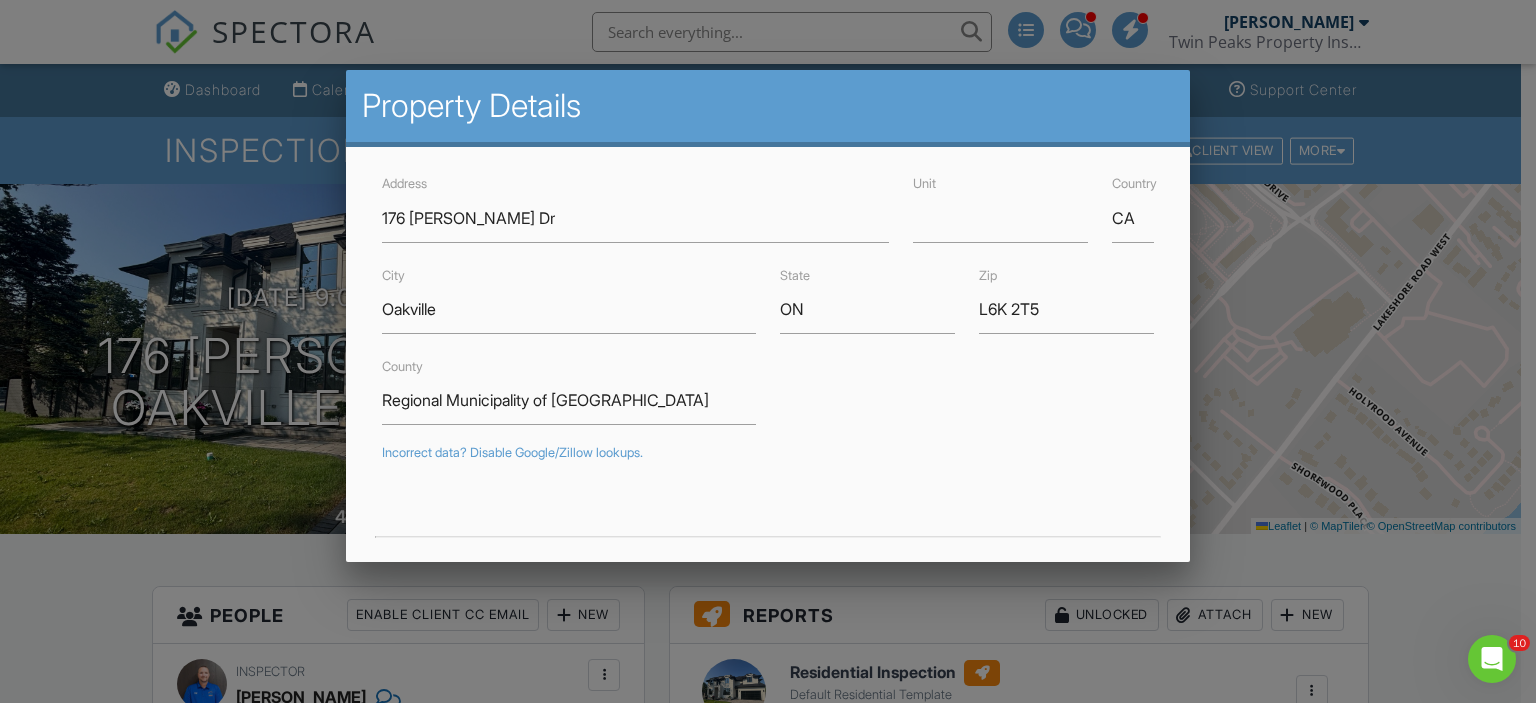 click at bounding box center (768, 339) 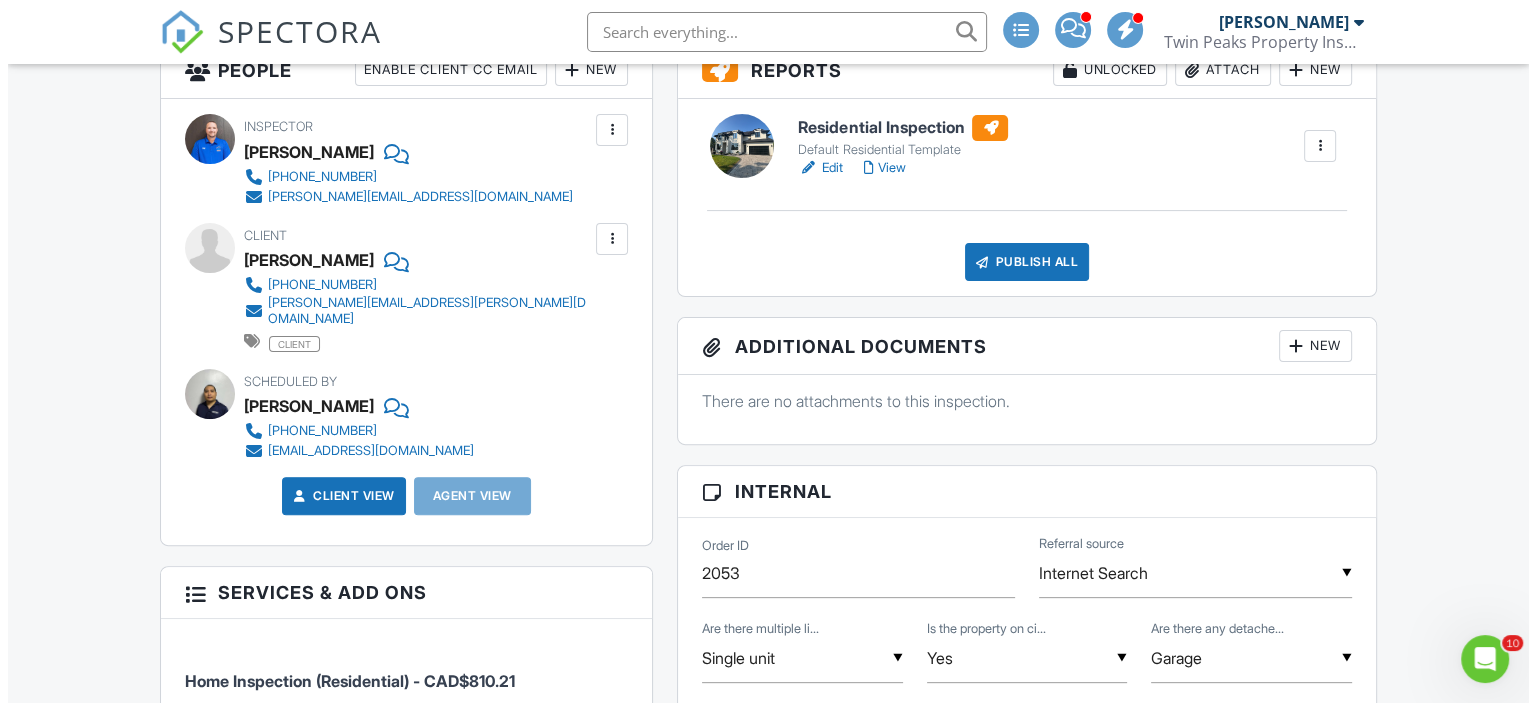 scroll, scrollTop: 400, scrollLeft: 0, axis: vertical 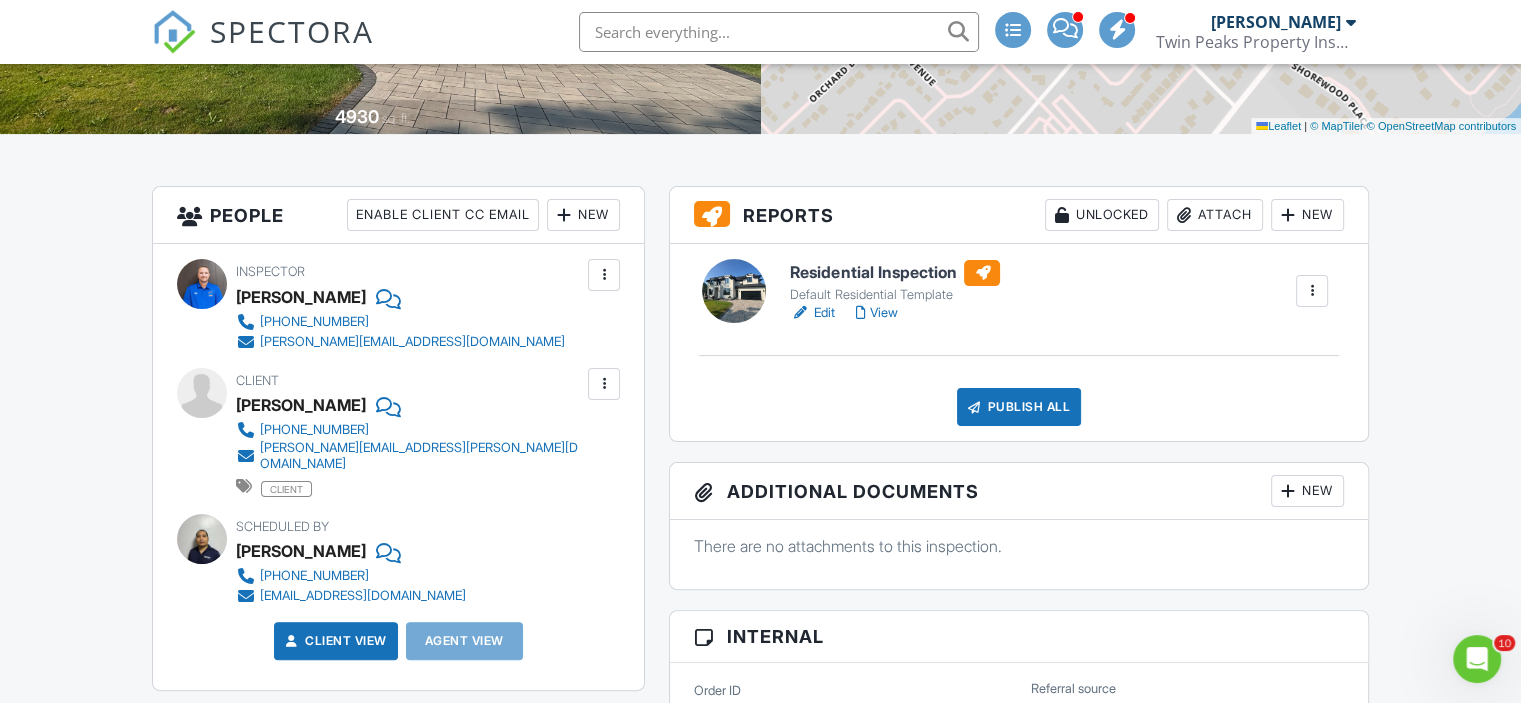 click on "New" at bounding box center (583, 215) 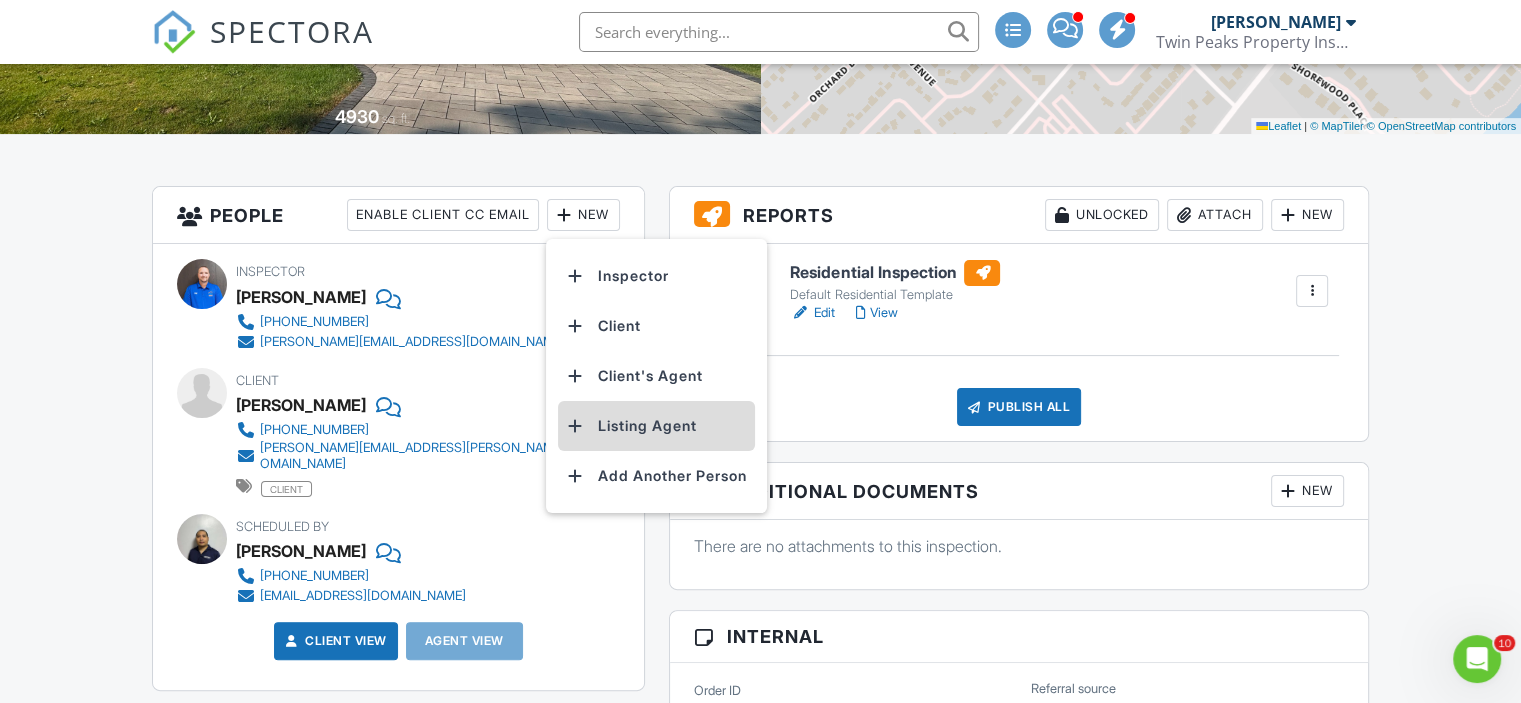 click on "Listing Agent" at bounding box center [656, 426] 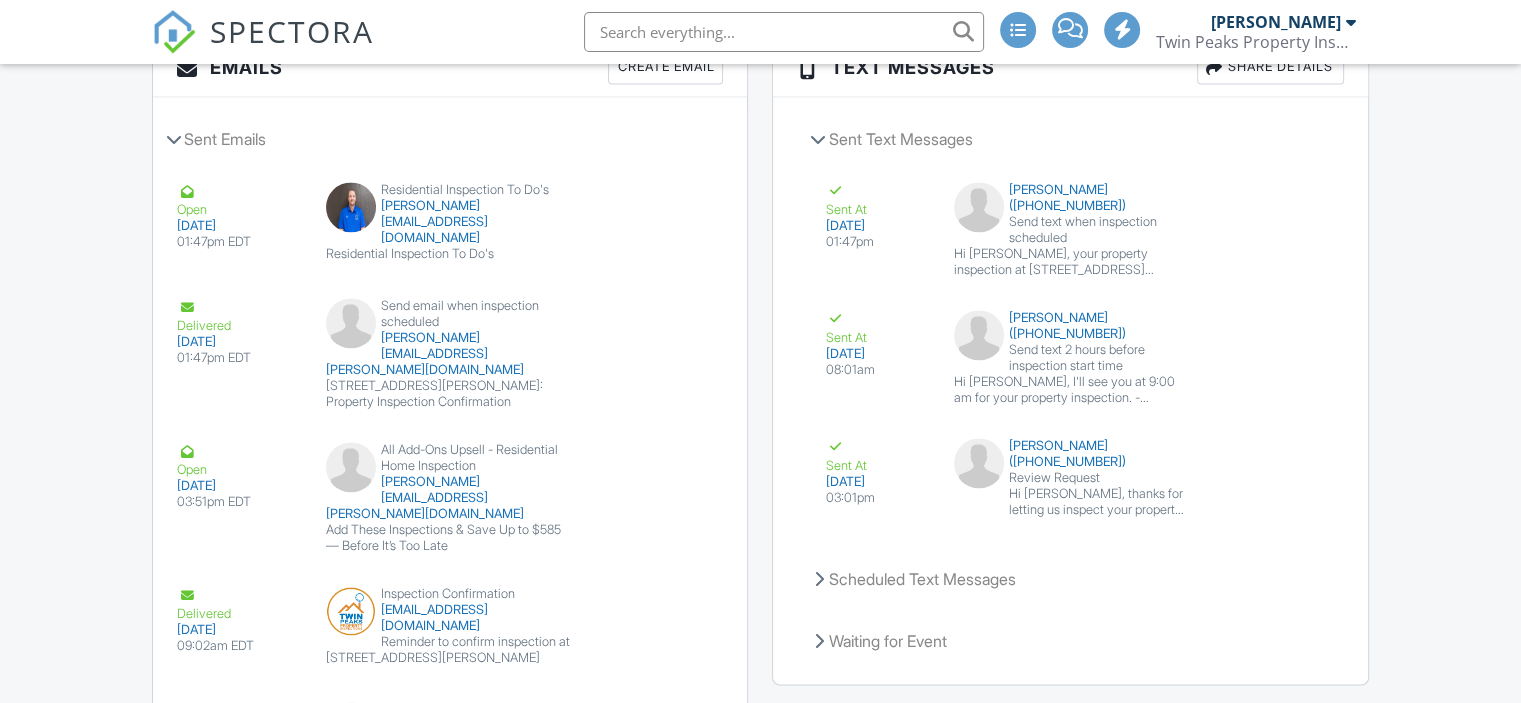 scroll, scrollTop: 3349, scrollLeft: 0, axis: vertical 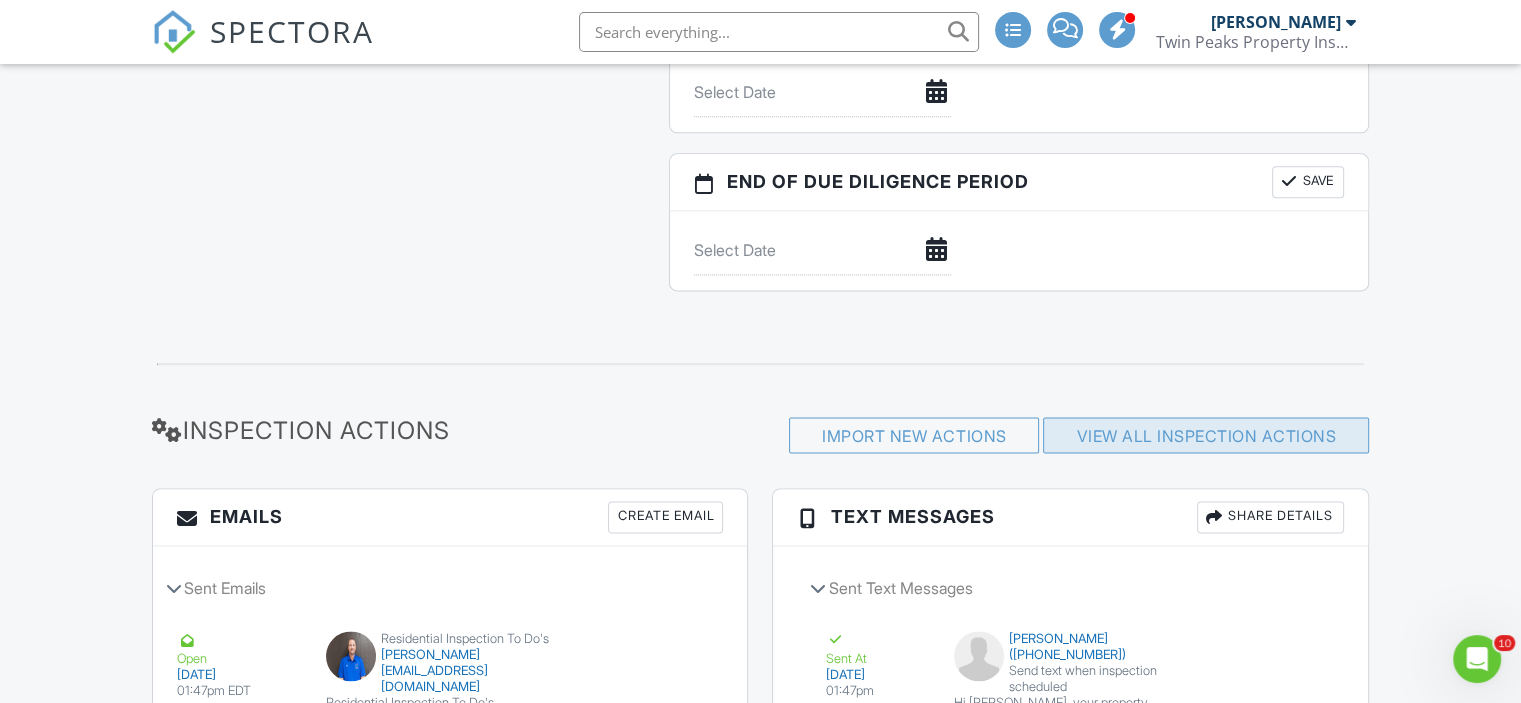 click on "View All Inspection Actions" at bounding box center (1206, 436) 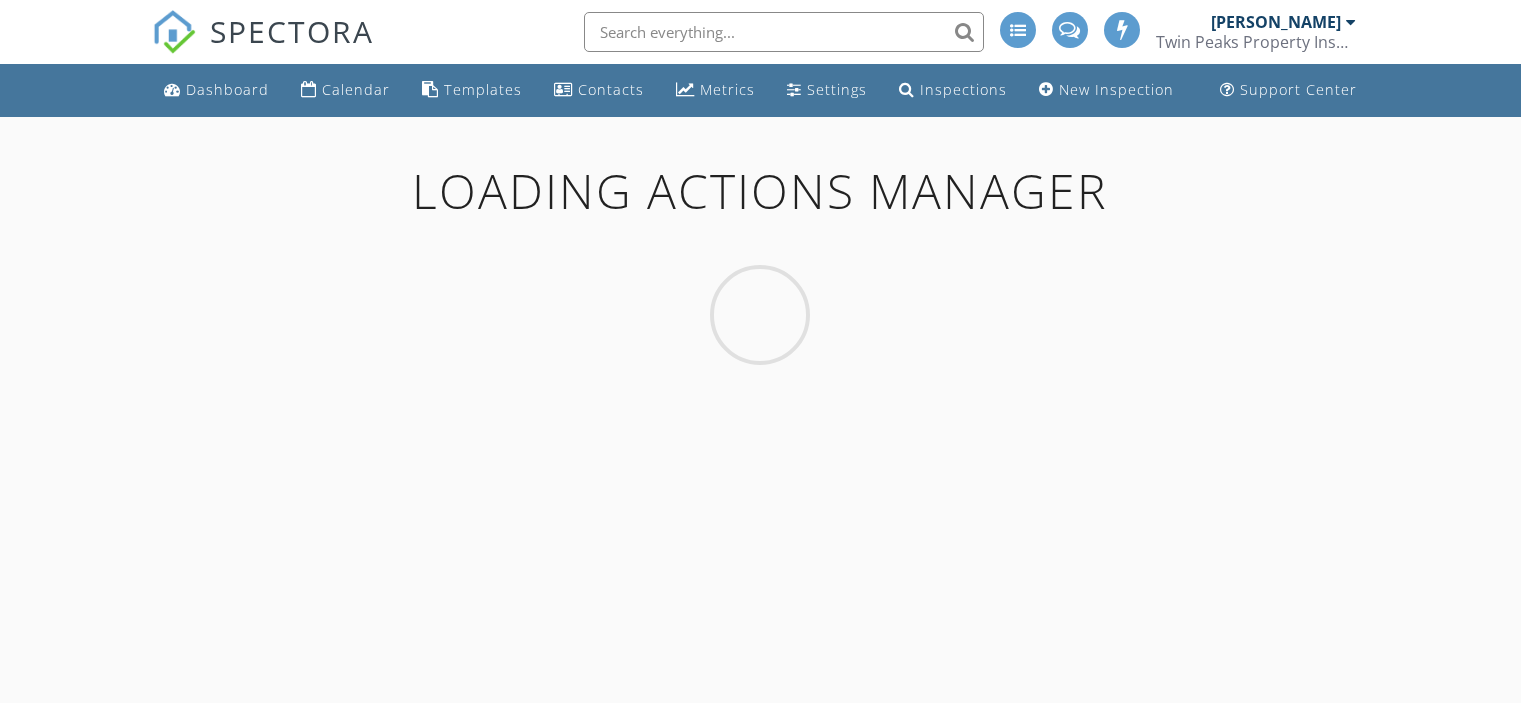 scroll, scrollTop: 0, scrollLeft: 0, axis: both 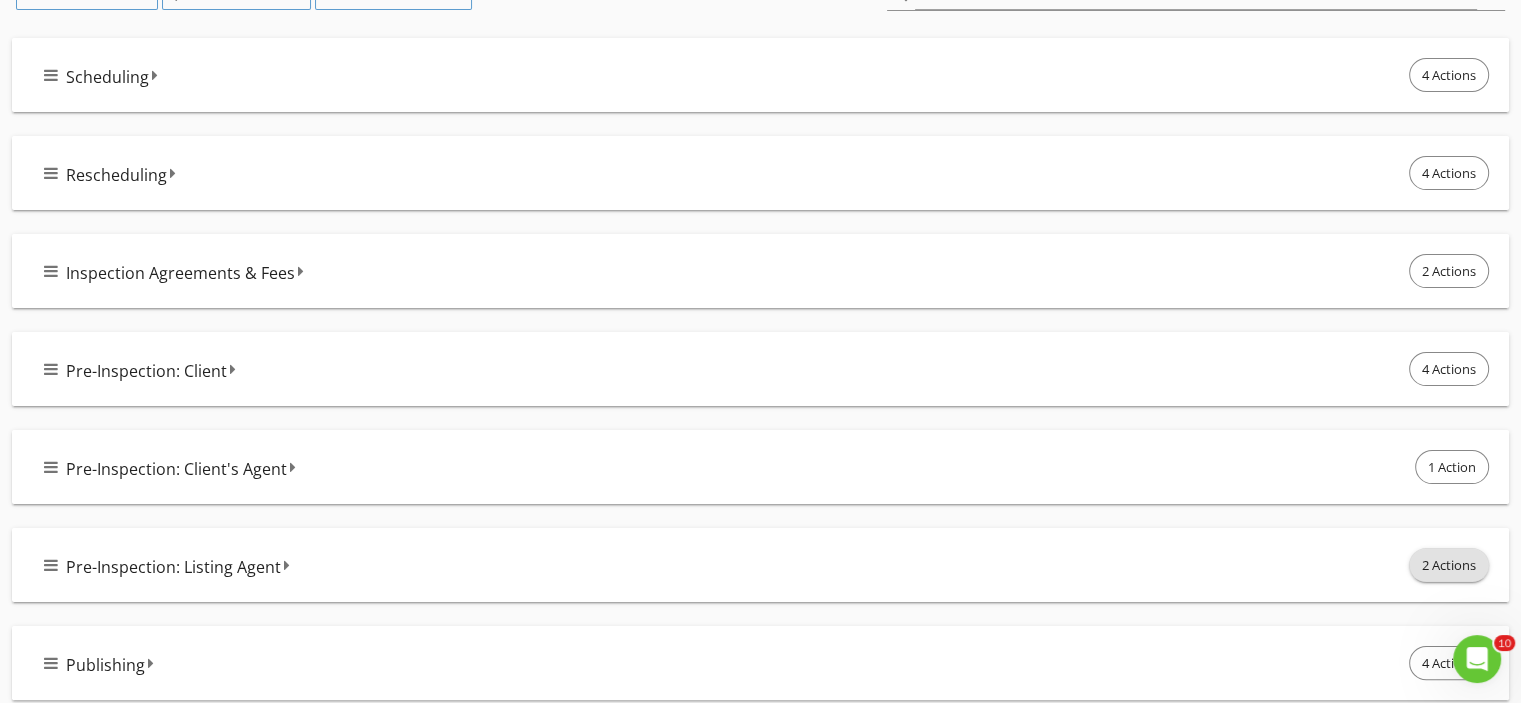 click on "2 Actions" at bounding box center [1449, 565] 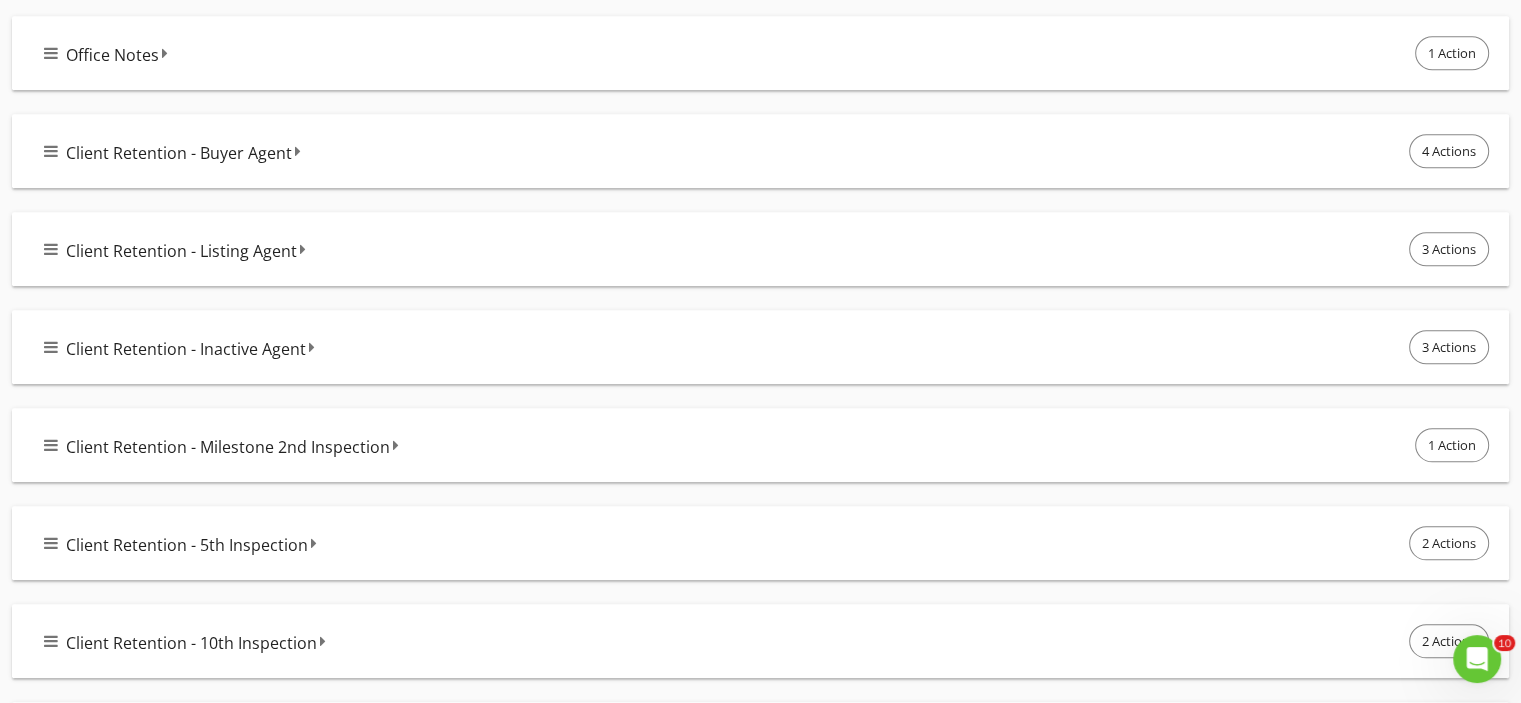 scroll, scrollTop: 1877, scrollLeft: 0, axis: vertical 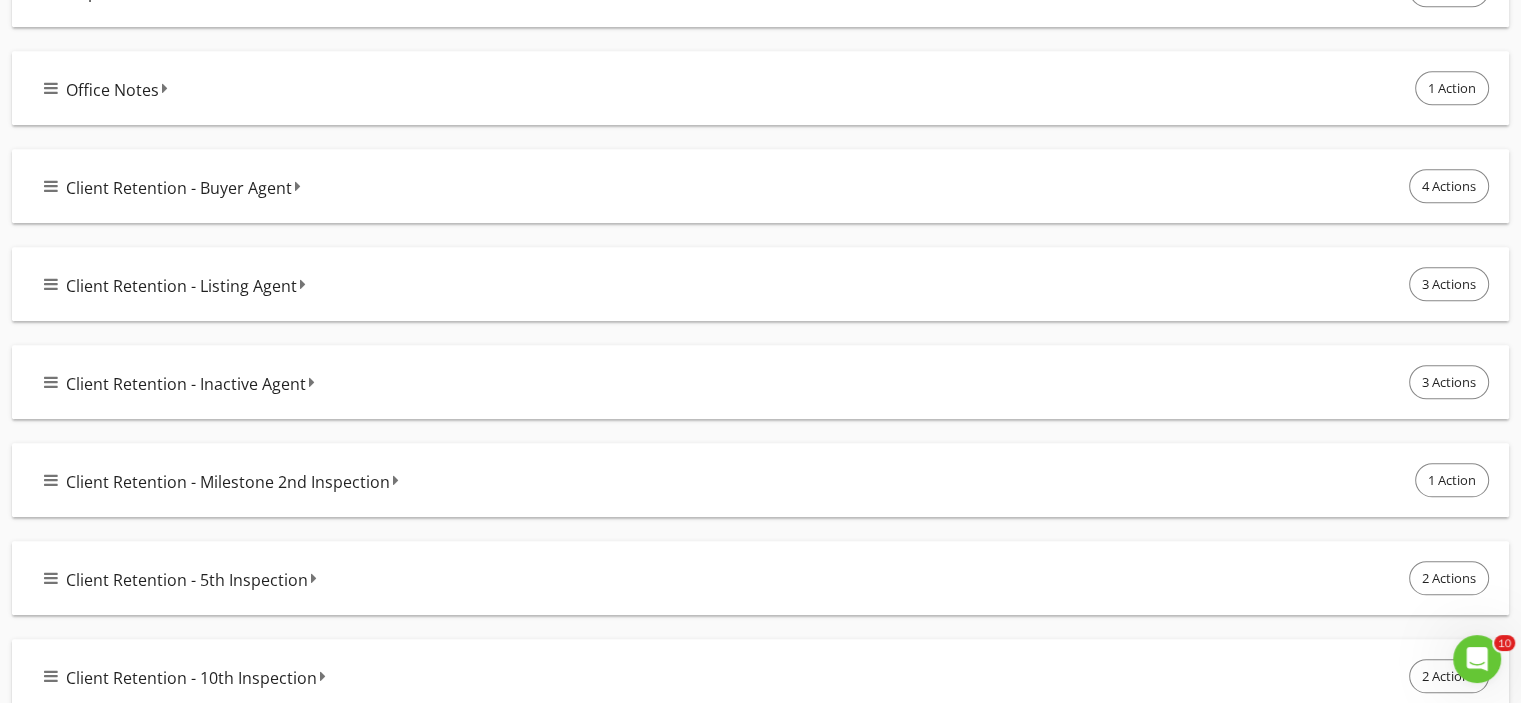 drag, startPoint x: 1492, startPoint y: 272, endPoint x: 1480, endPoint y: 273, distance: 12.0415945 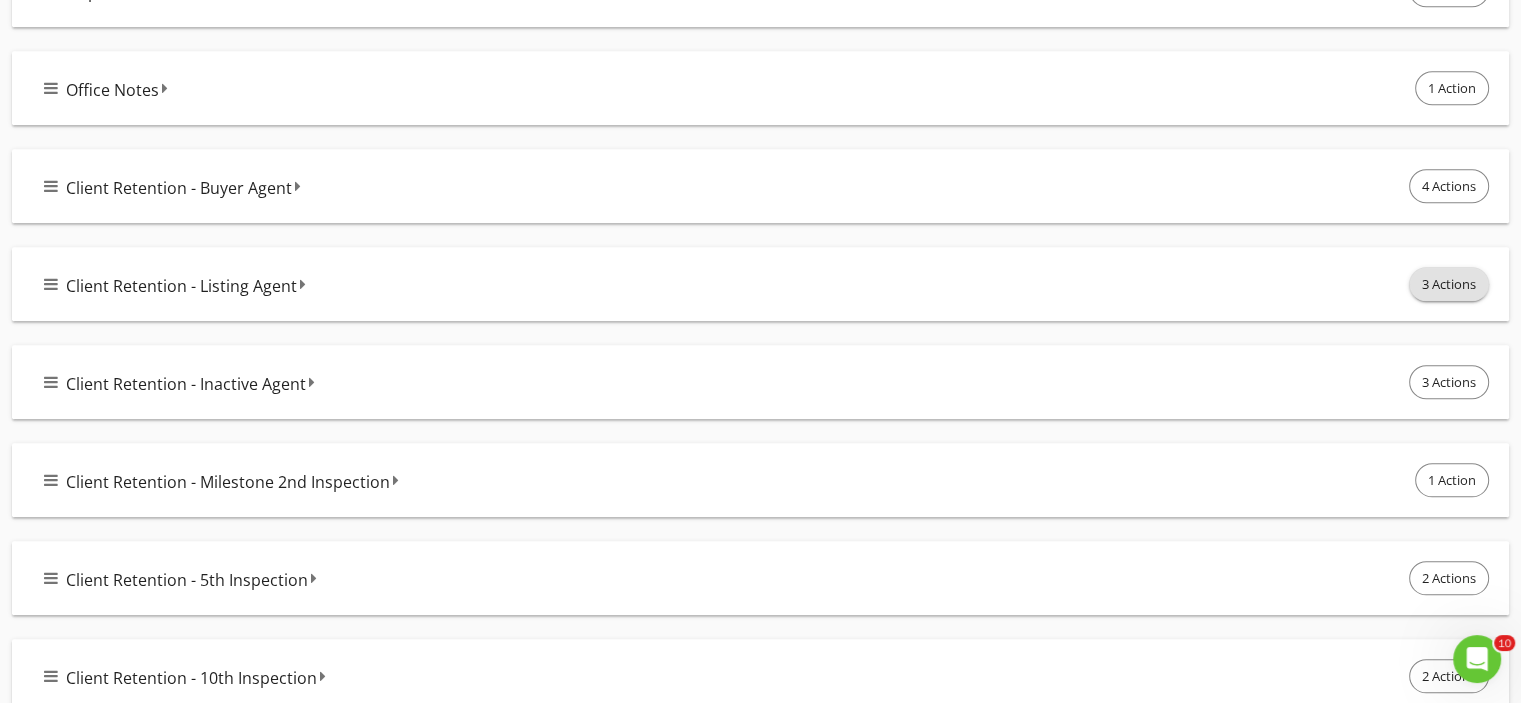 click on "3 Actions" at bounding box center [1449, 284] 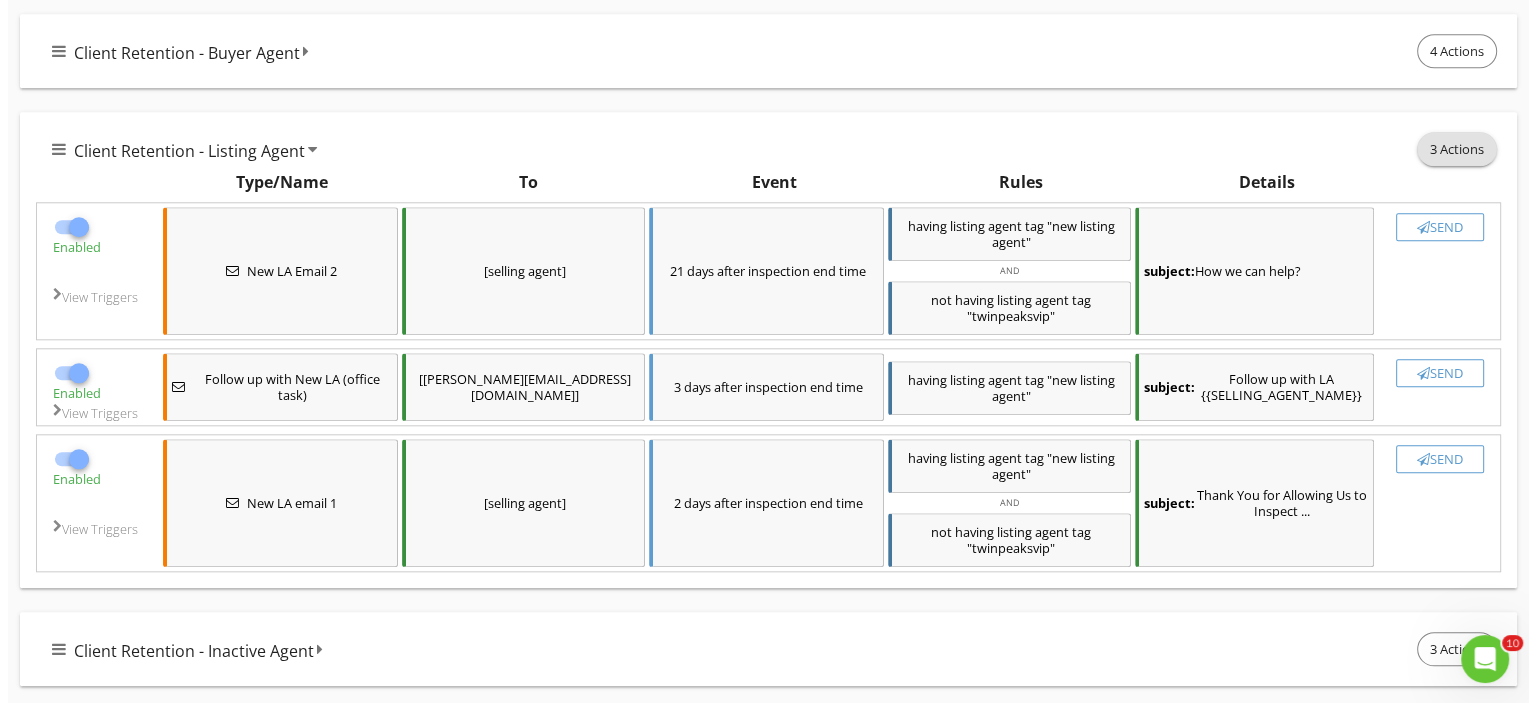 scroll, scrollTop: 2177, scrollLeft: 0, axis: vertical 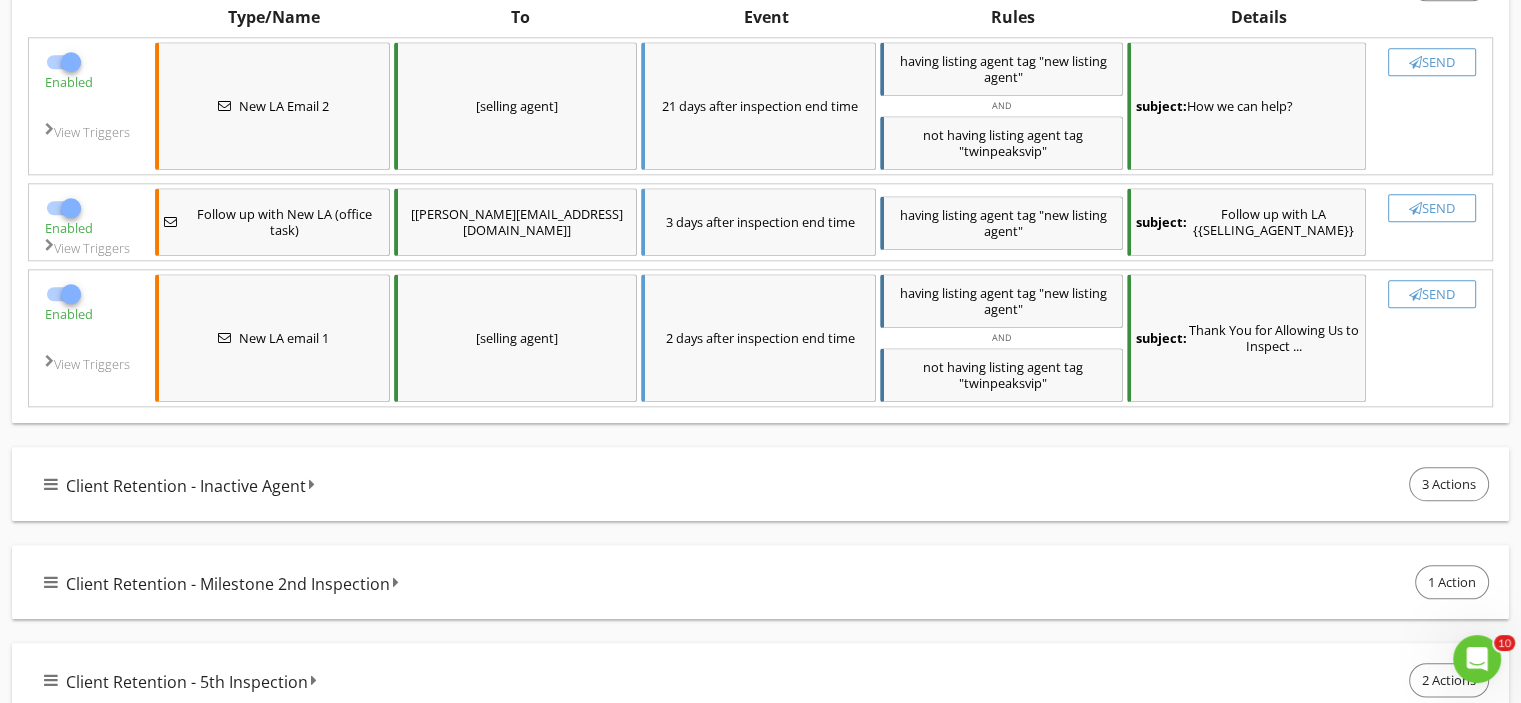 click on "subject:
Thank You for Allowing Us to Inspect ..." at bounding box center (1246, 338) 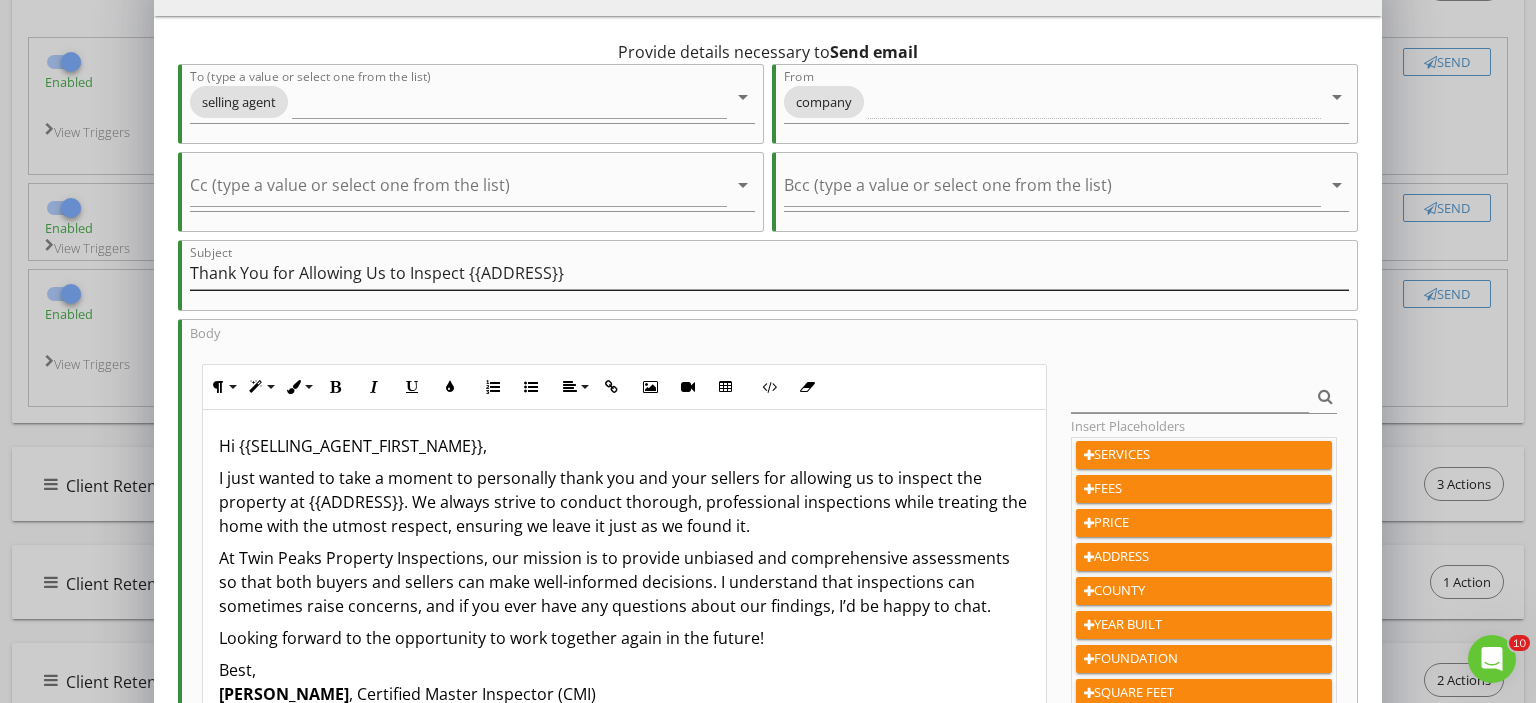 scroll, scrollTop: 200, scrollLeft: 0, axis: vertical 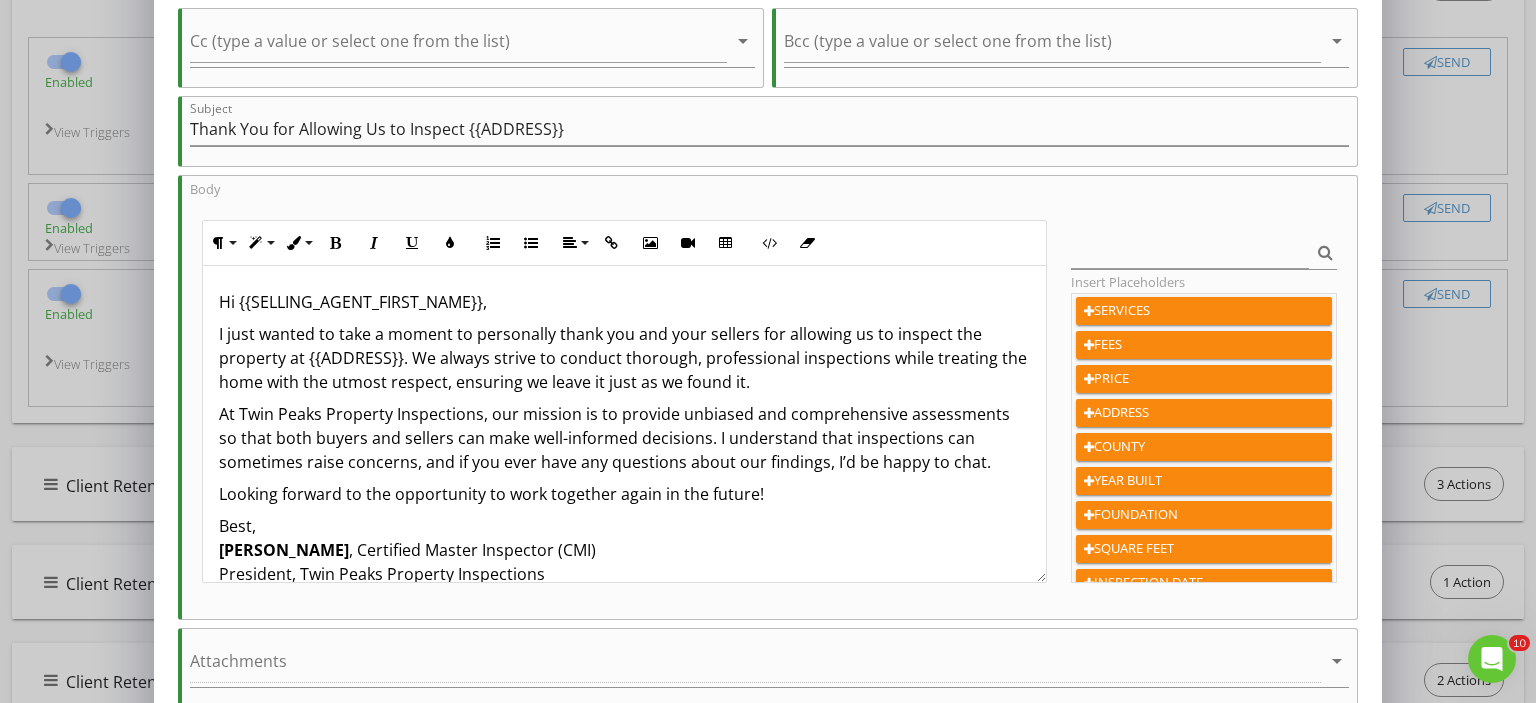 click on "lock
Choose an Event
edit
Add Rules
lock
Choose an Action
4
Add Details
2   days arrow_drop_down   After arrow_drop_down   Inspection End Time arrow_drop_down   check_box Only trigger once (Cannot be changed after Action has applied to Inspection)     check_box_outline_blank Send even when notifications disabled   check_box Send during certain hours only   From
8:00 am
To
5:00 pm
check_box_outline_blank Do not send on weekends   To trigger this Action   ALL arrow_drop_down   of the following must apply:   Has arrow_drop_down   Listing agent tag arrow_drop_down           new listing agent arrow_drop_down
AND
Does not have arrow_drop_down   Listing agent tag arrow_drop_down           twinpeaksvip arrow_drop_down
AND" at bounding box center (768, 326) 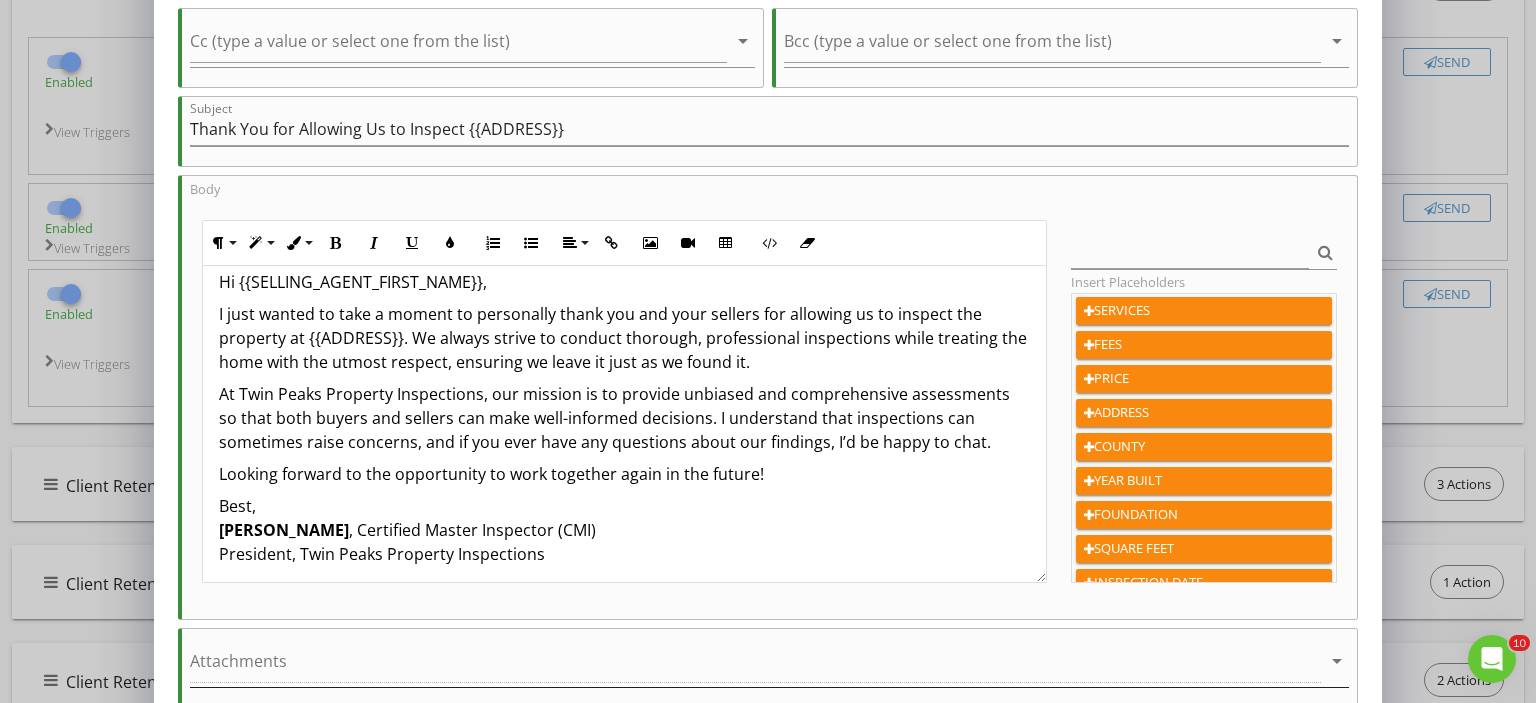 scroll, scrollTop: 28, scrollLeft: 0, axis: vertical 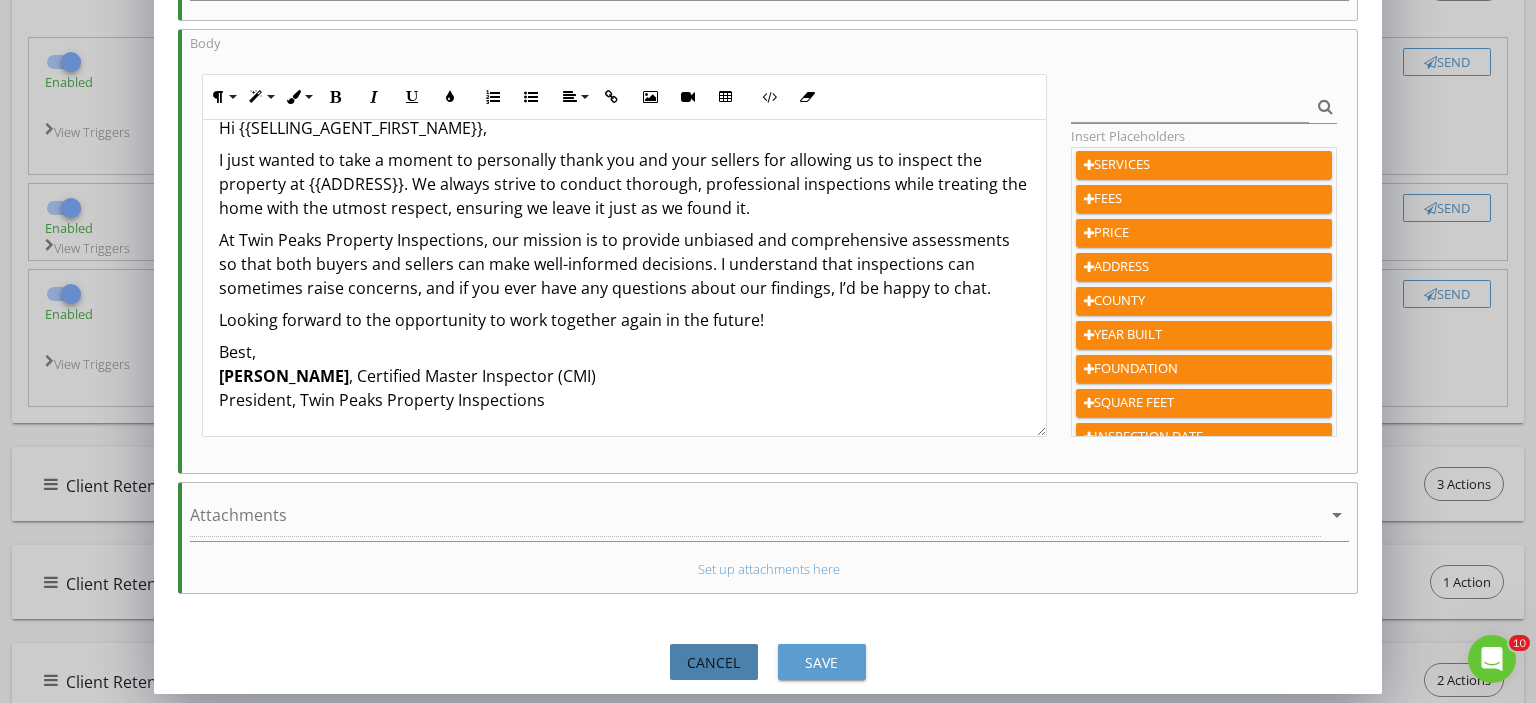 click on "Cancel" at bounding box center (714, 662) 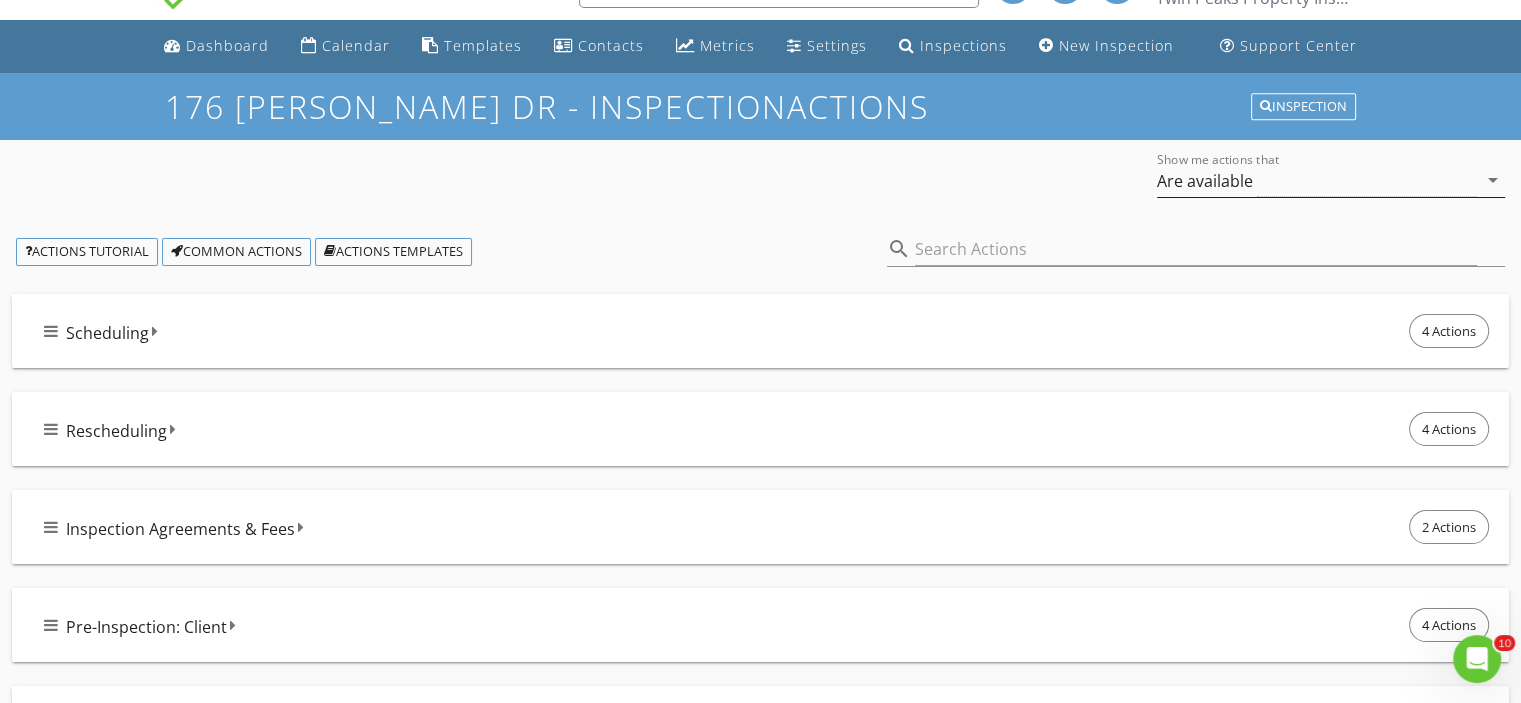 scroll, scrollTop: 0, scrollLeft: 0, axis: both 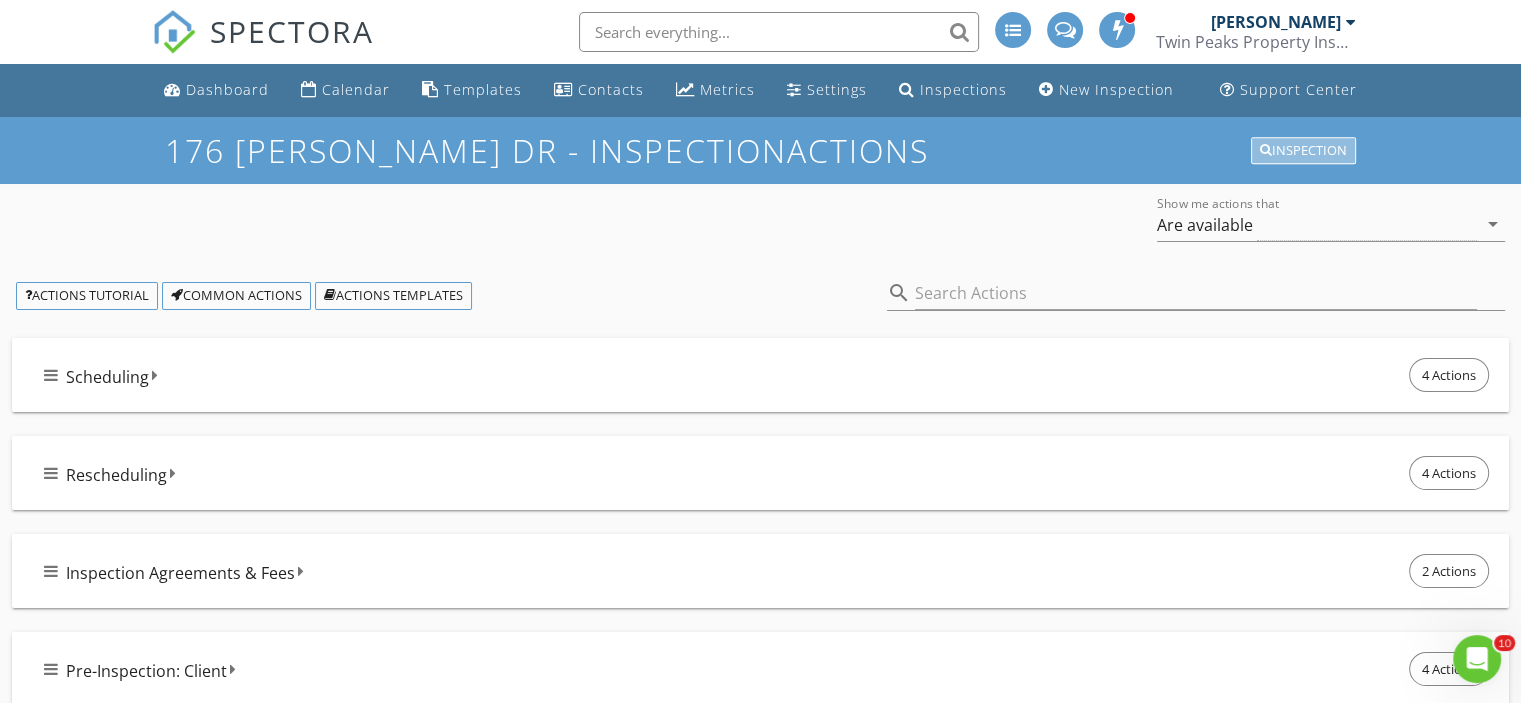 click on "Inspection" at bounding box center [1303, 151] 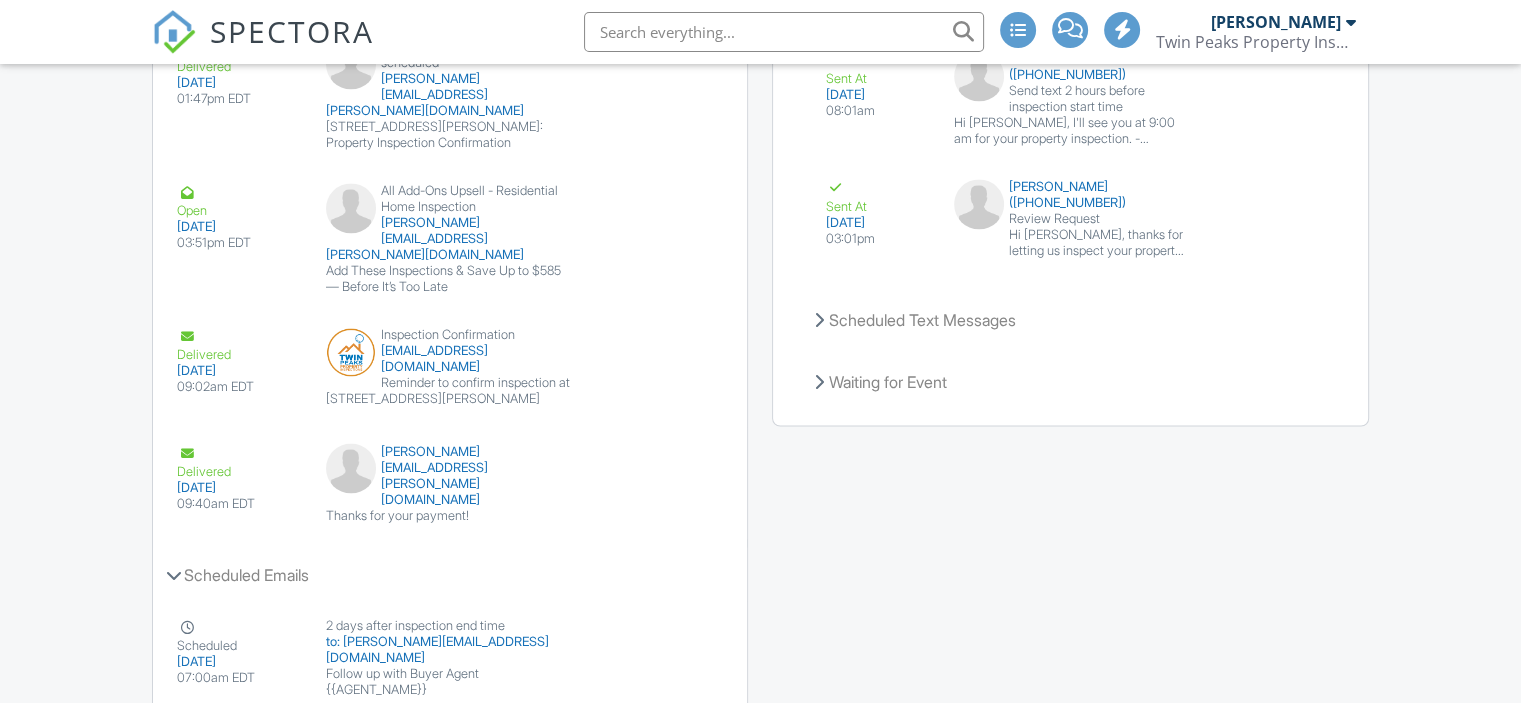 scroll, scrollTop: 3589, scrollLeft: 0, axis: vertical 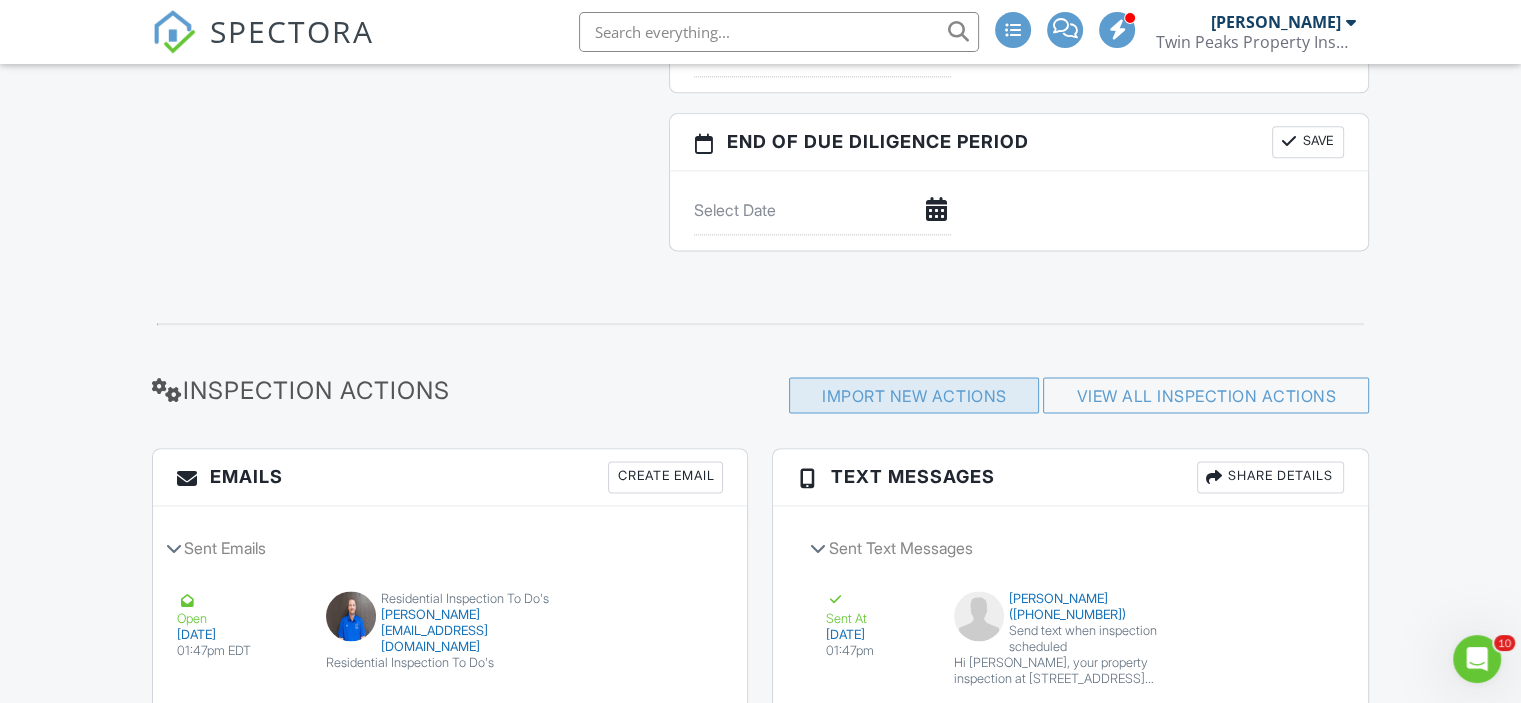 click on "Import New Actions" at bounding box center [914, 395] 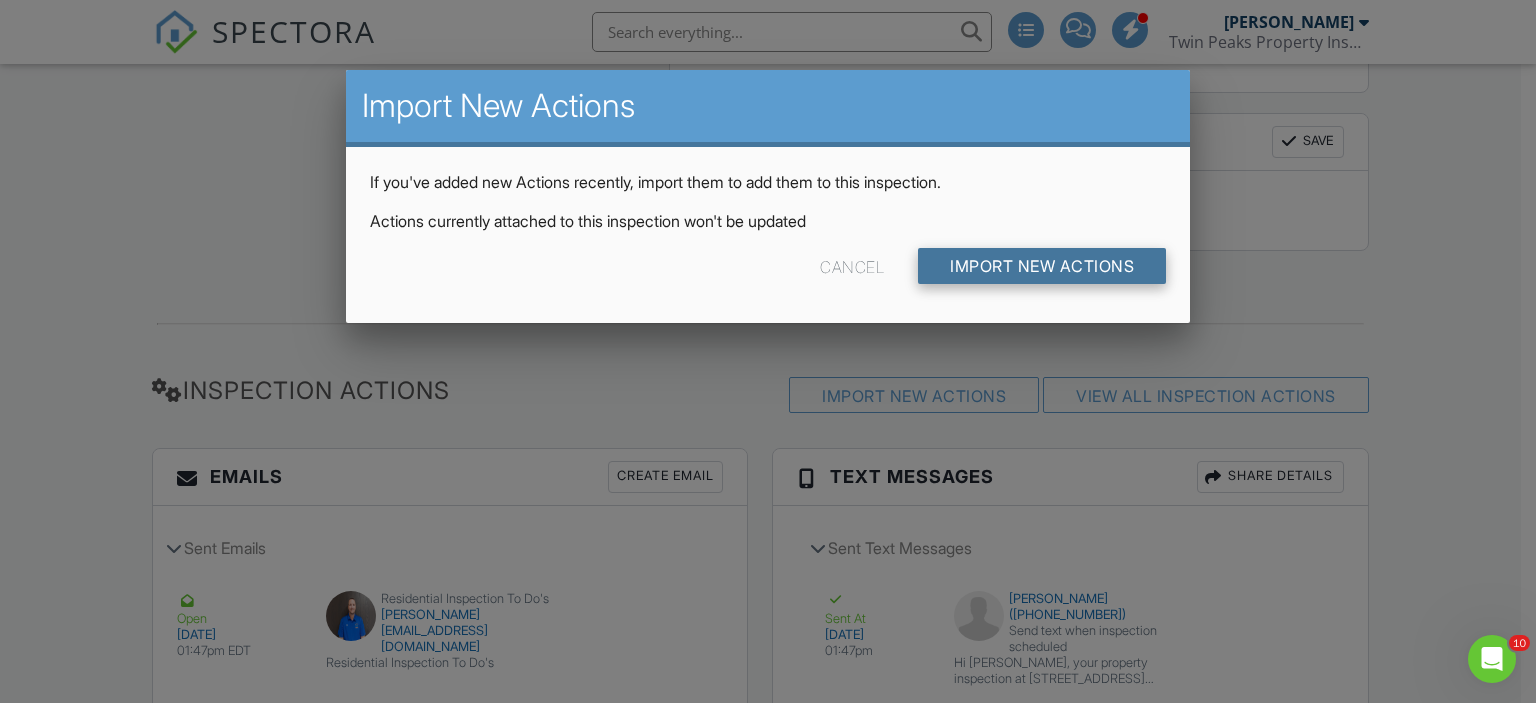 click on "Import New Actions" at bounding box center (1042, 266) 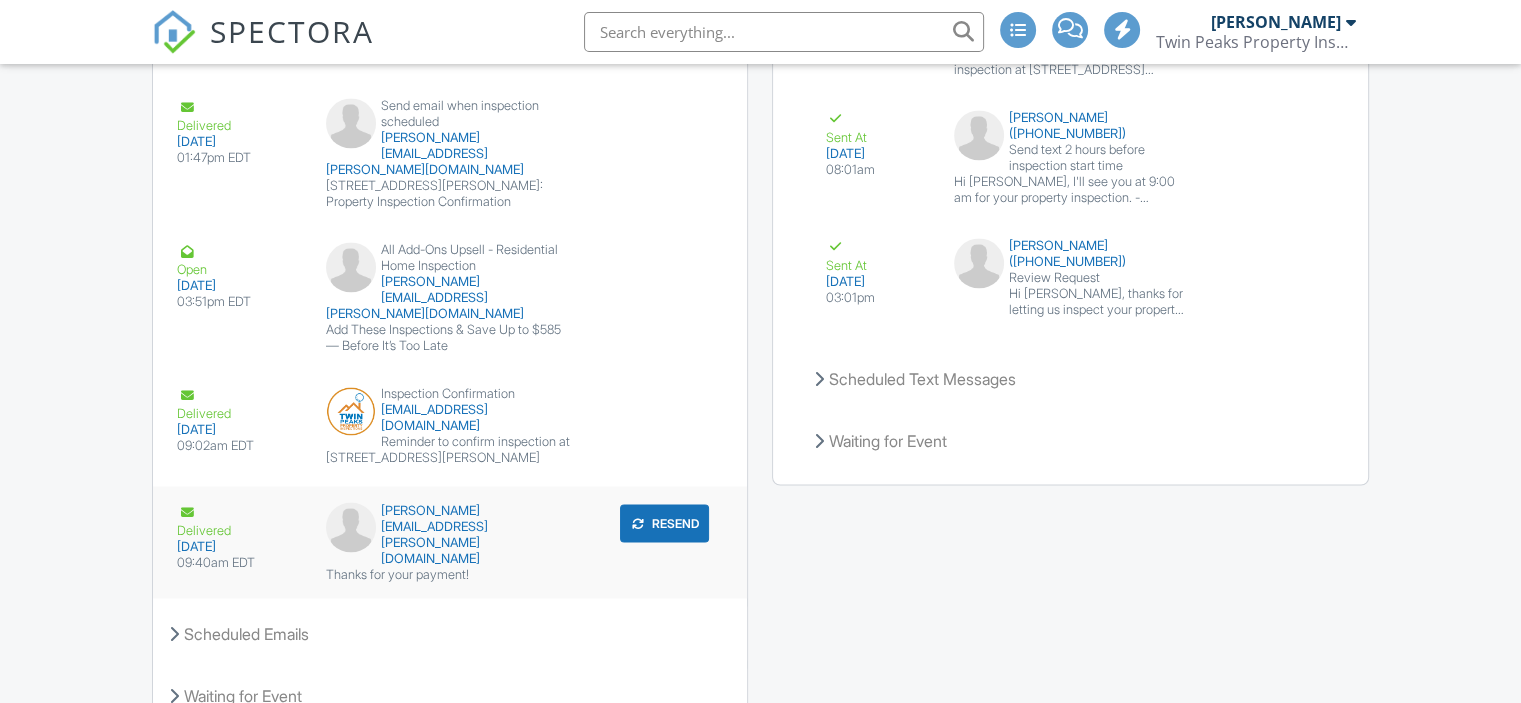 scroll, scrollTop: 3357, scrollLeft: 0, axis: vertical 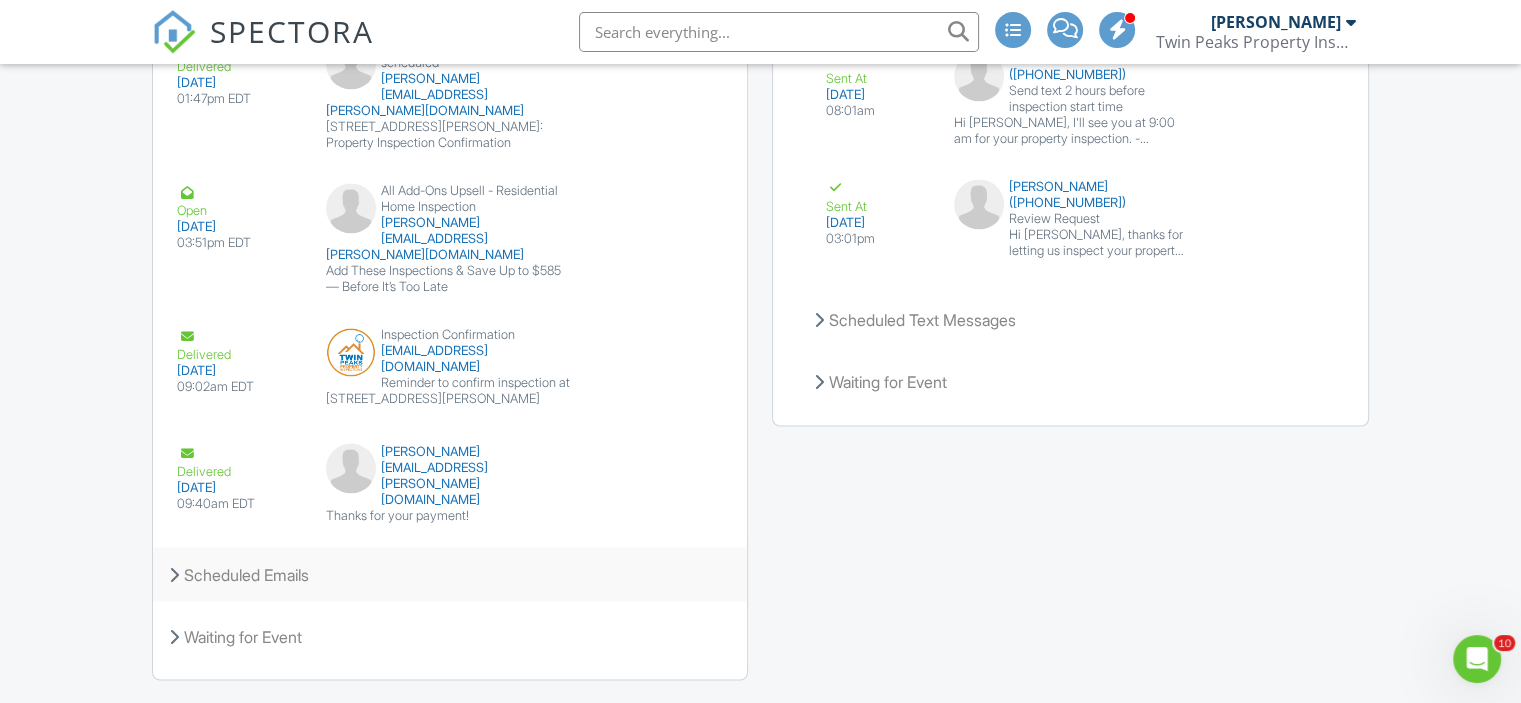 drag, startPoint x: 341, startPoint y: 535, endPoint x: 368, endPoint y: 532, distance: 27.166155 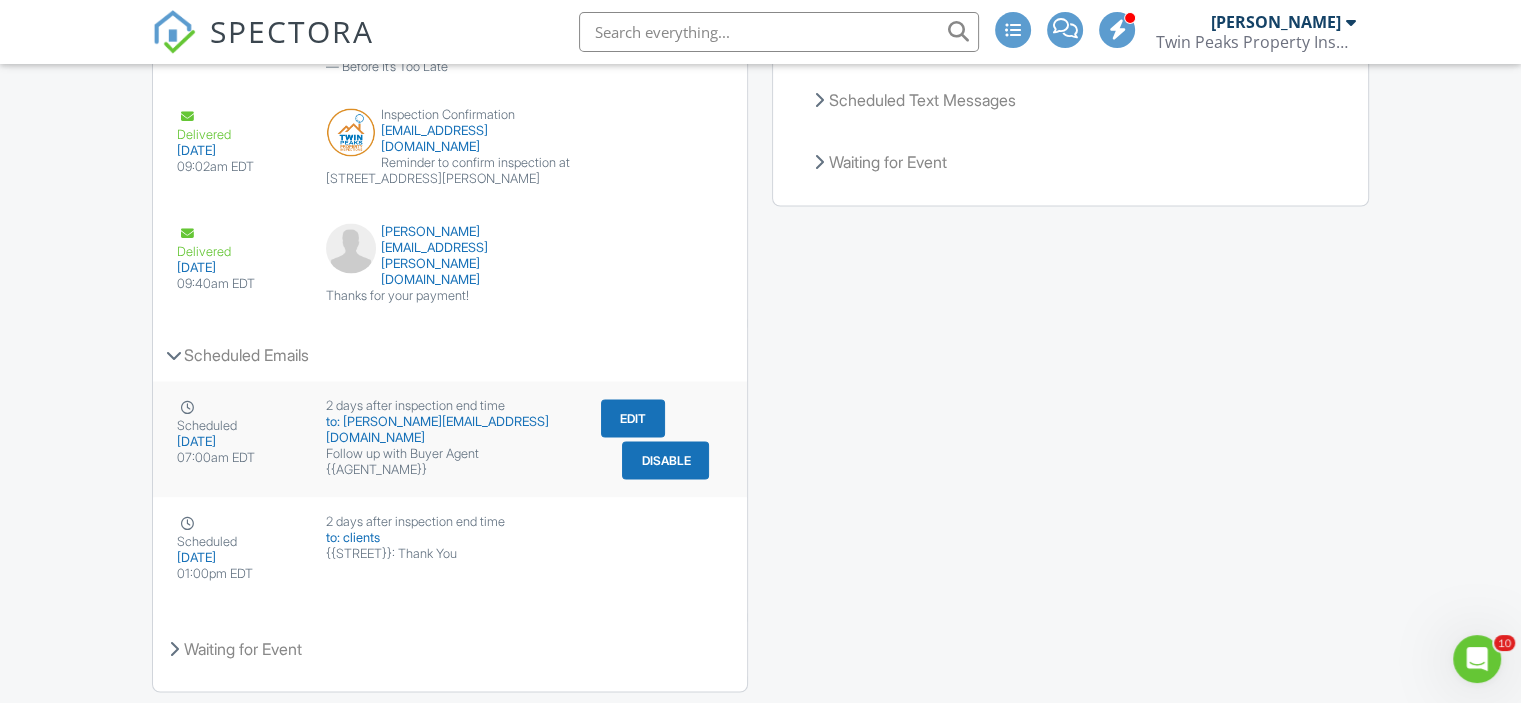scroll, scrollTop: 3589, scrollLeft: 0, axis: vertical 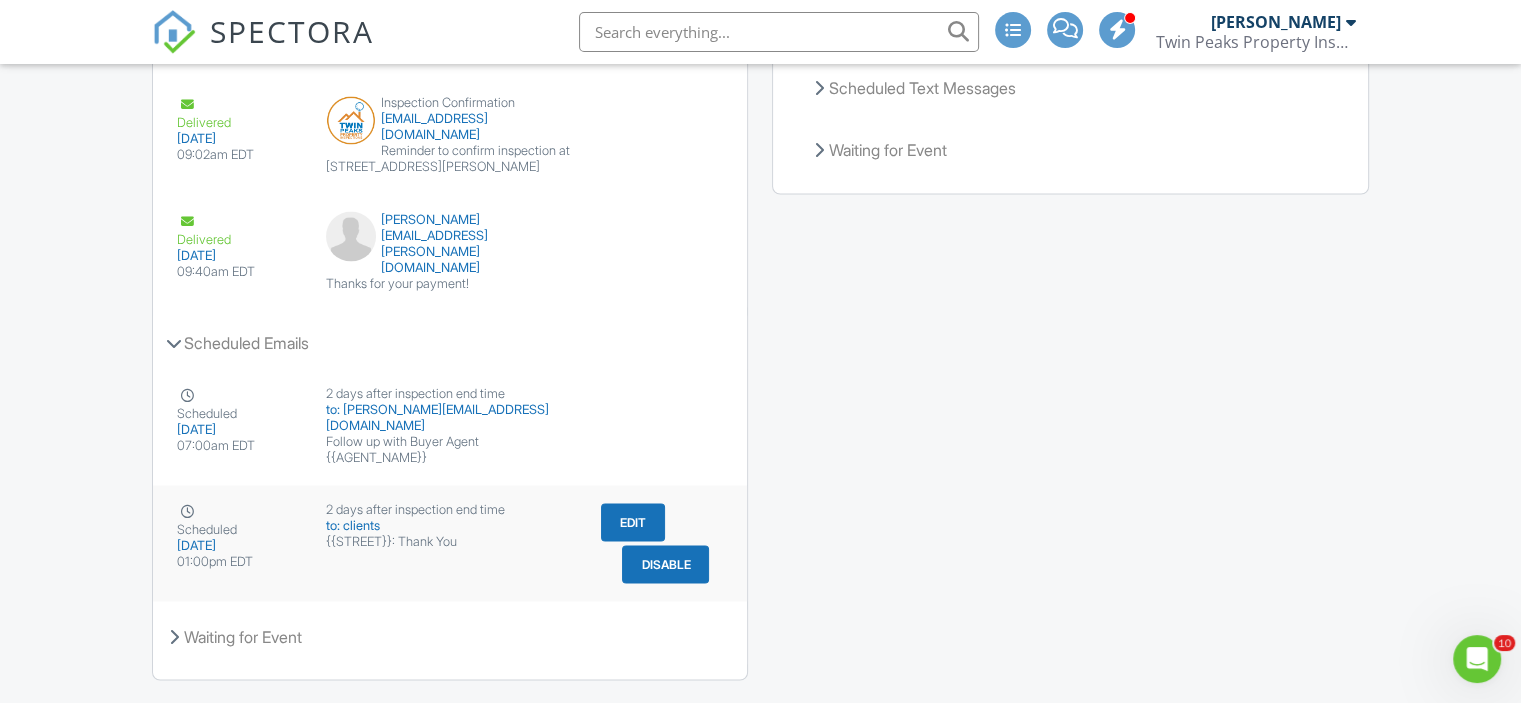 drag, startPoint x: 367, startPoint y: 599, endPoint x: 491, endPoint y: 517, distance: 148.66069 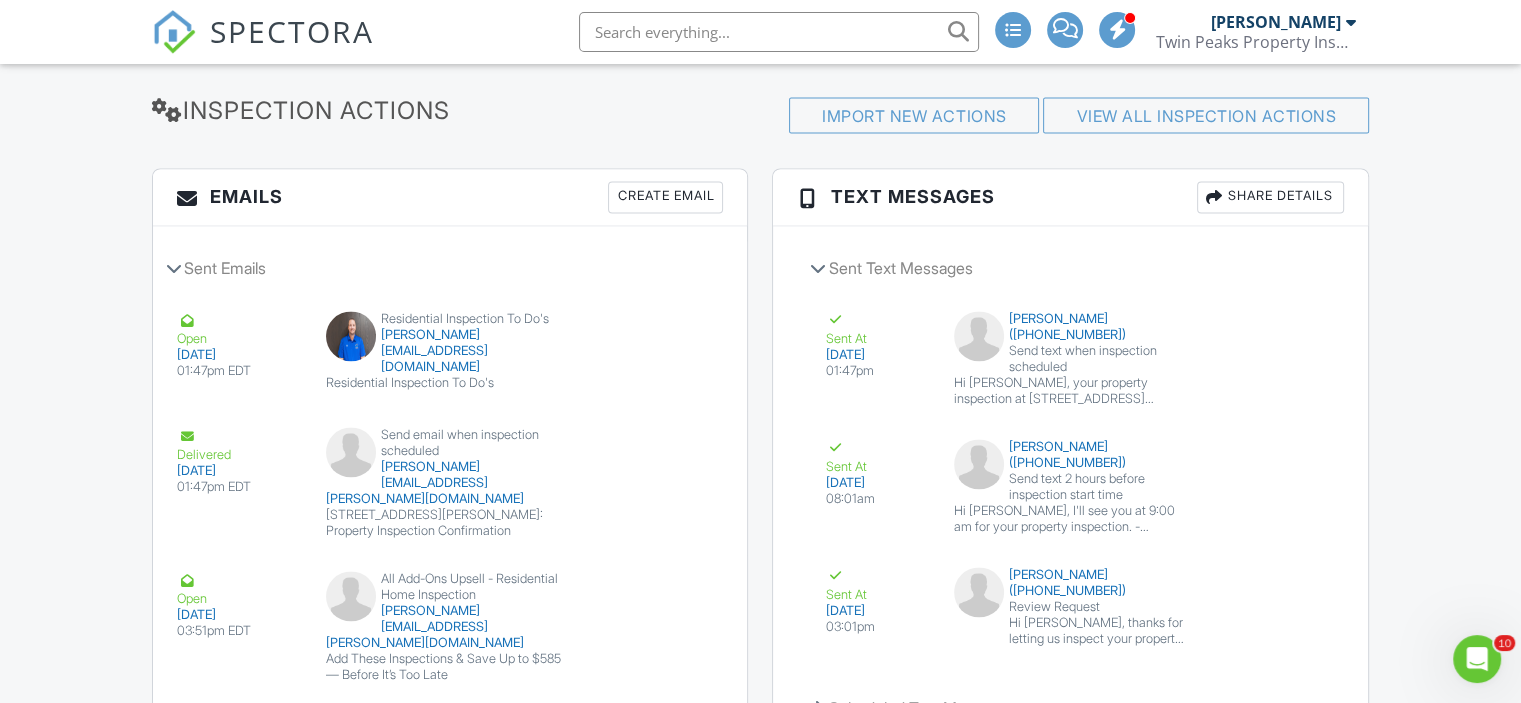 scroll, scrollTop: 2569, scrollLeft: 0, axis: vertical 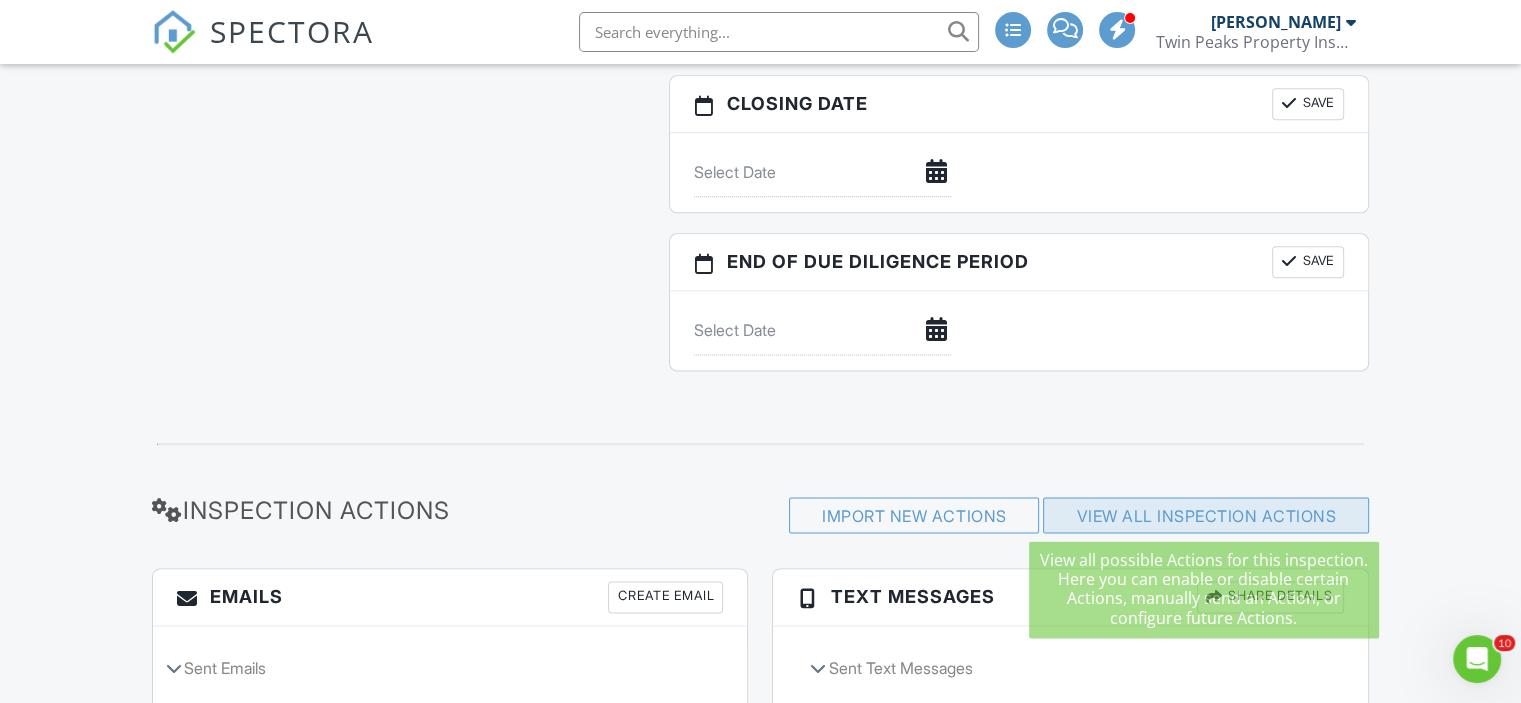 click on "View All Inspection Actions" at bounding box center [1206, 516] 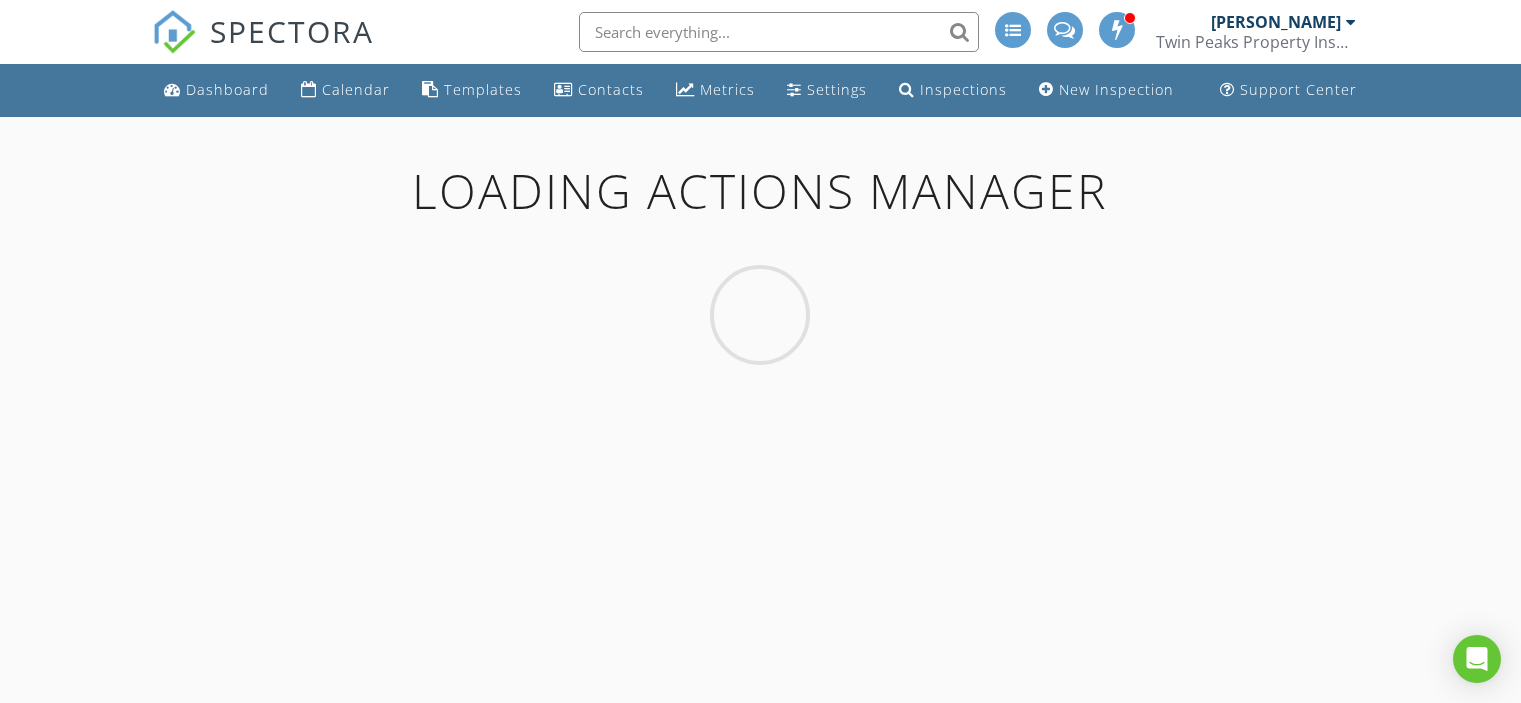 scroll, scrollTop: 0, scrollLeft: 0, axis: both 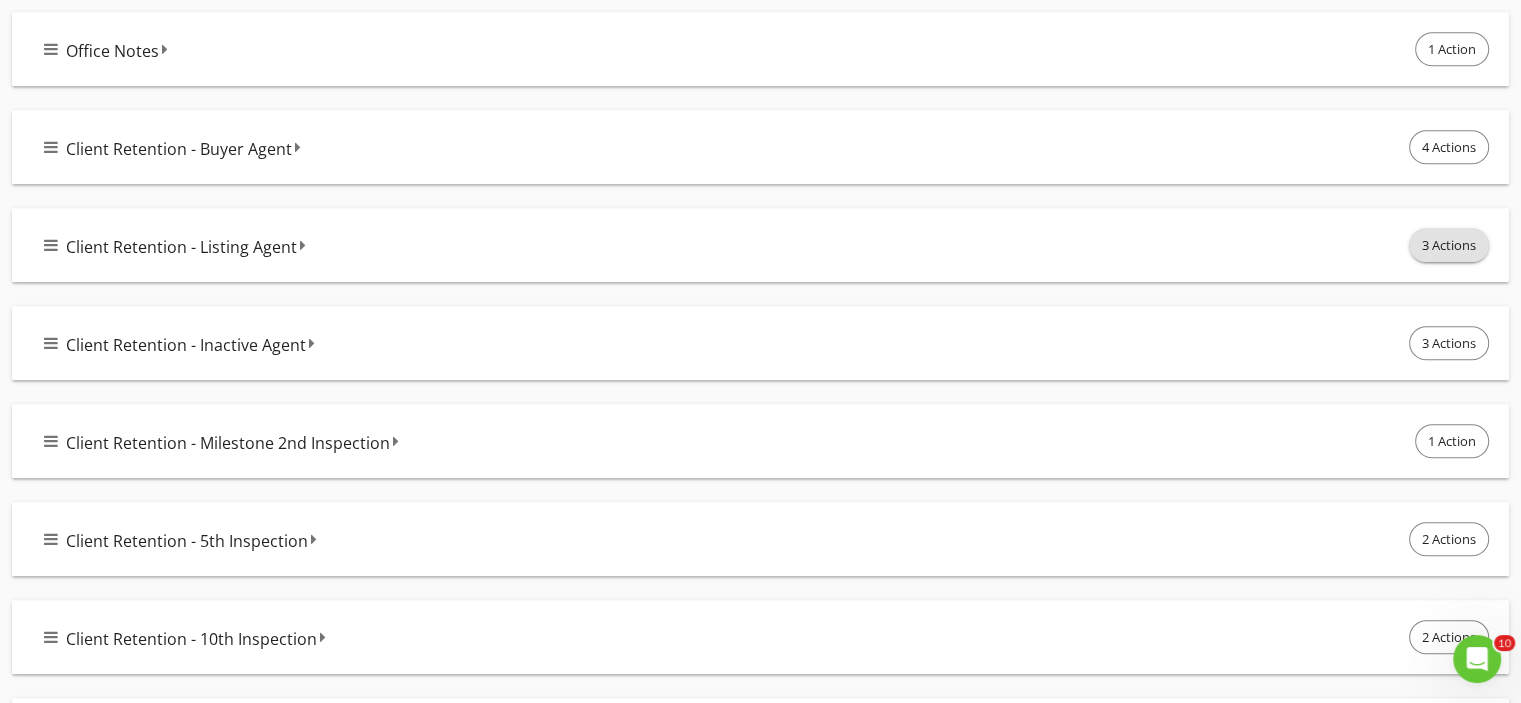 click on "3 Actions" at bounding box center [1449, 245] 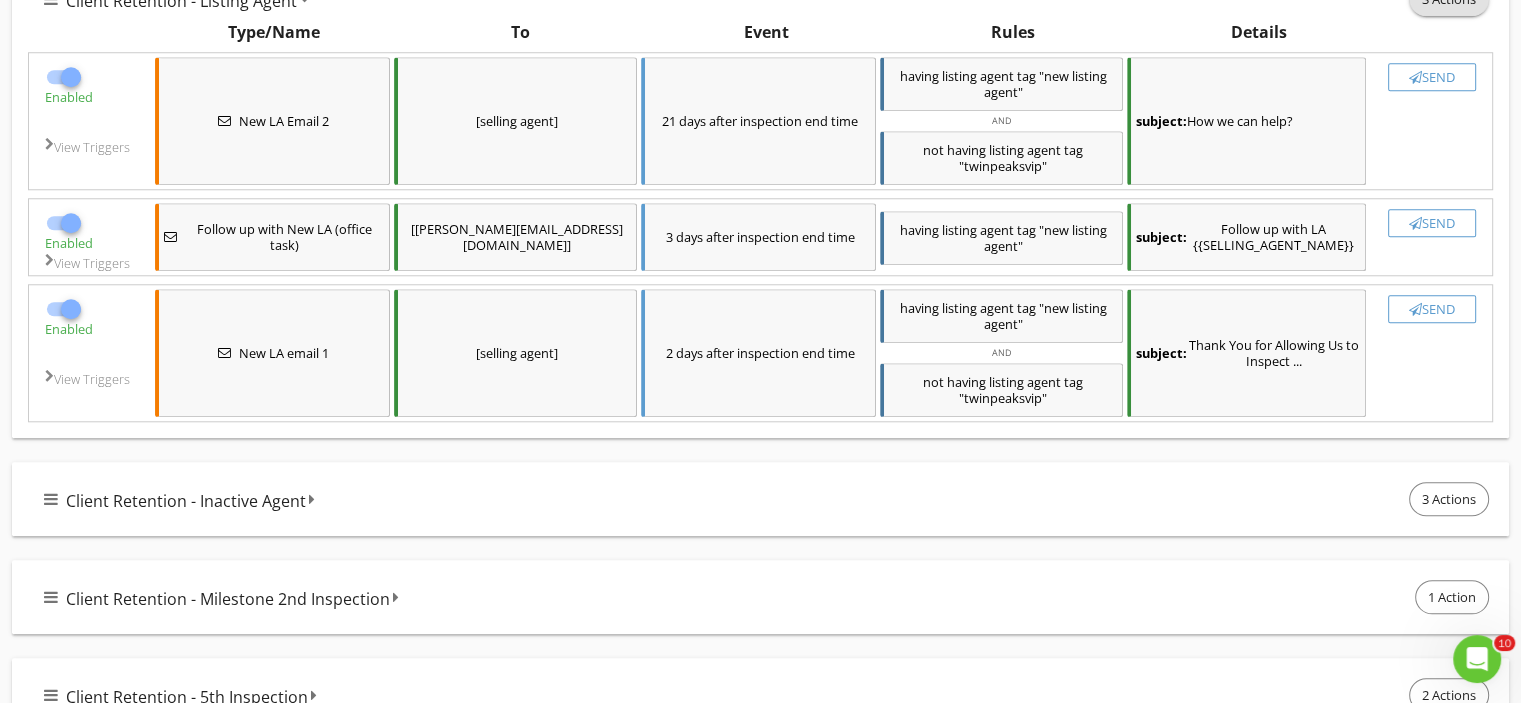 scroll, scrollTop: 1800, scrollLeft: 0, axis: vertical 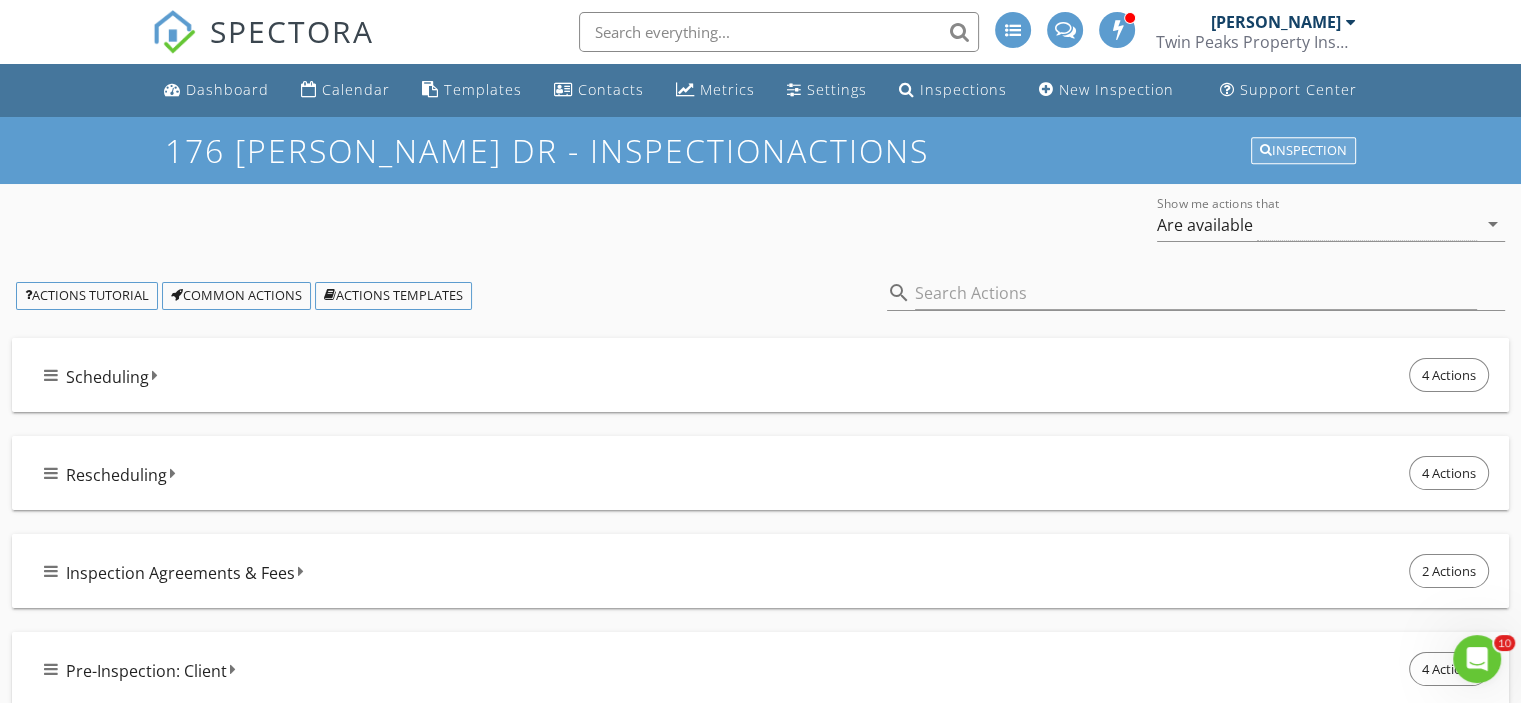 click on "Inspection" at bounding box center [1303, 151] 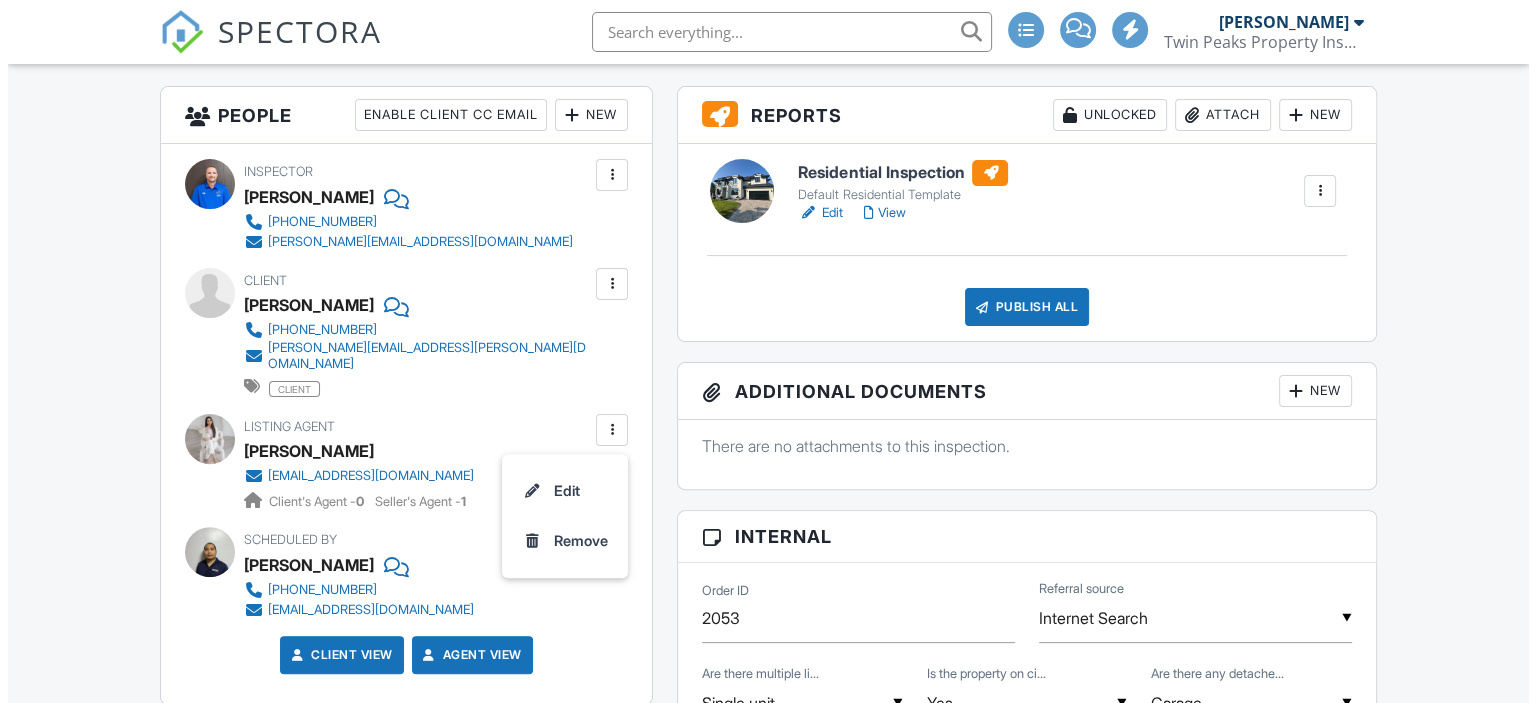 scroll, scrollTop: 500, scrollLeft: 0, axis: vertical 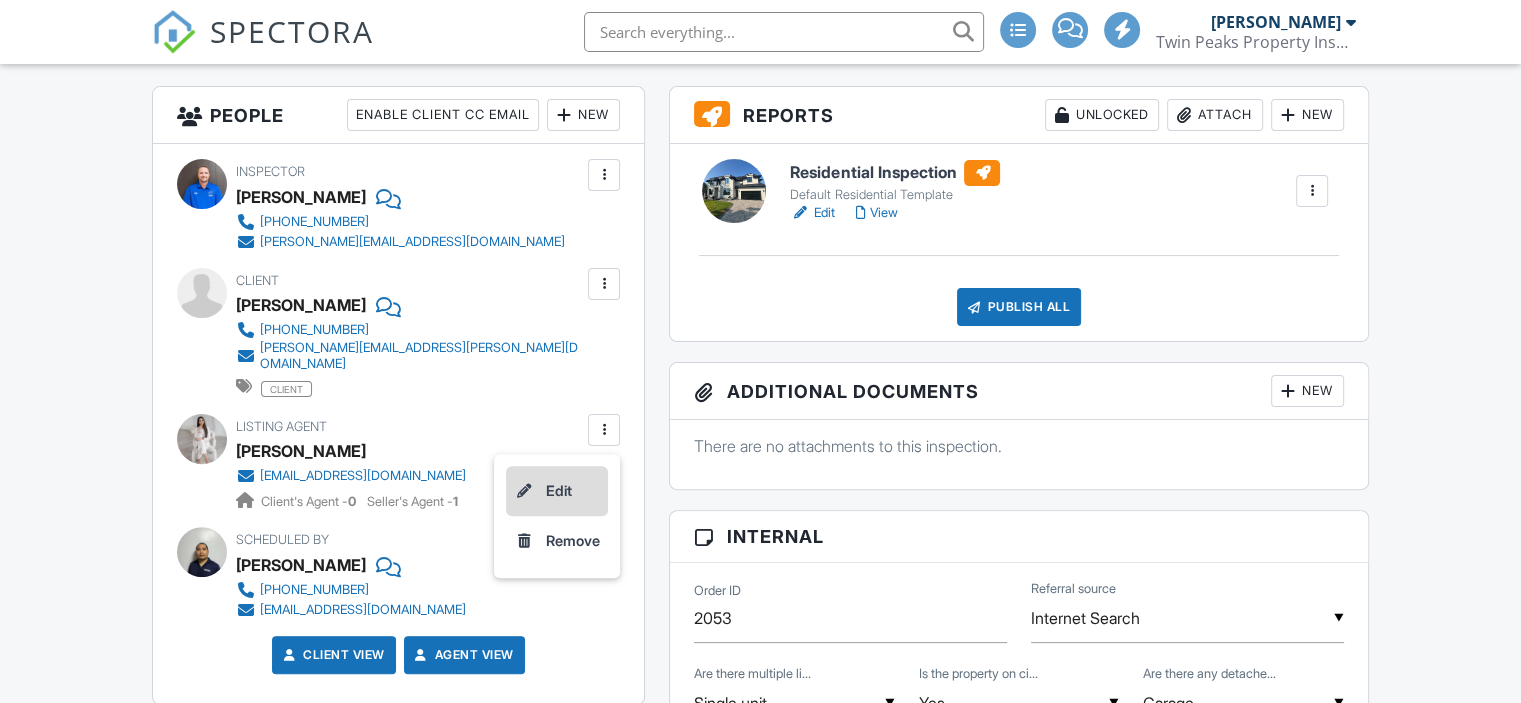click on "Edit" at bounding box center (557, 491) 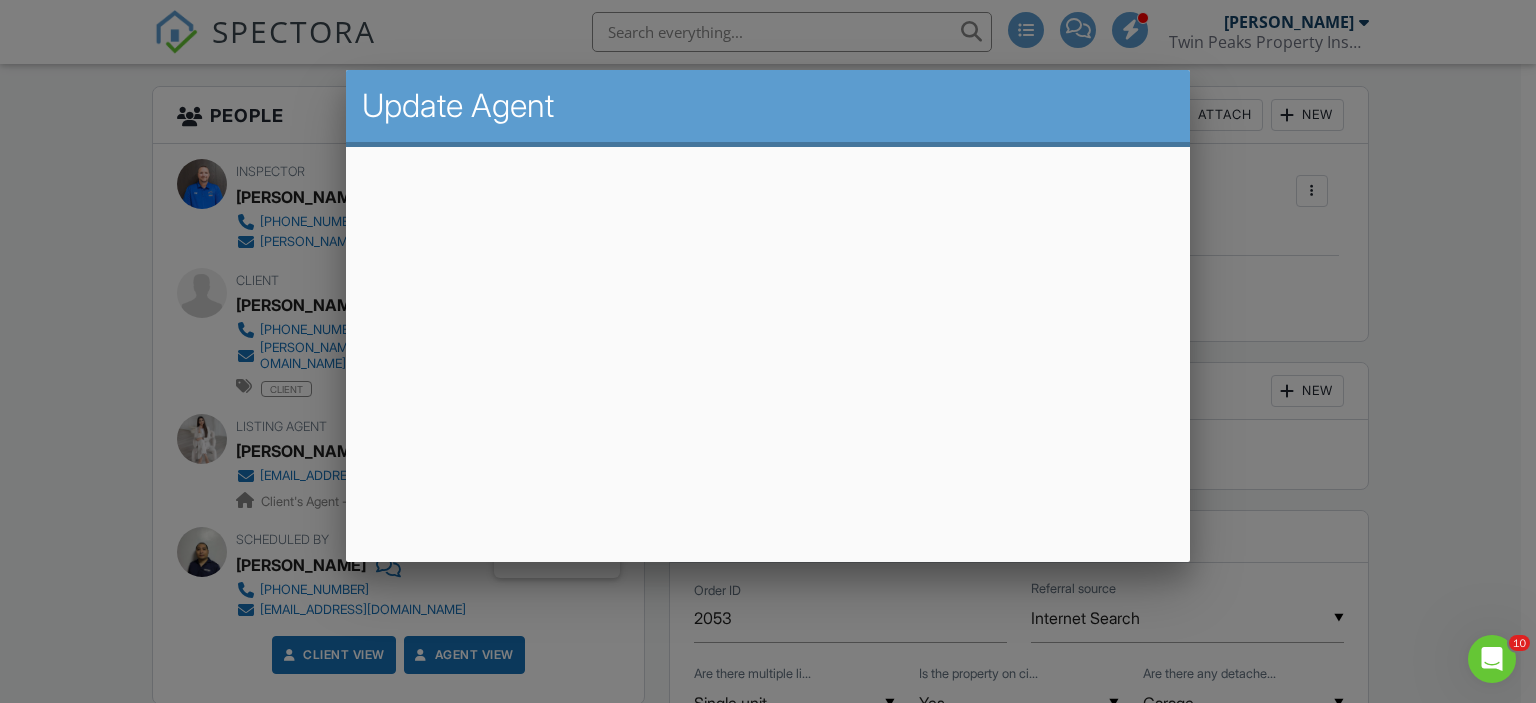 scroll, scrollTop: 0, scrollLeft: 0, axis: both 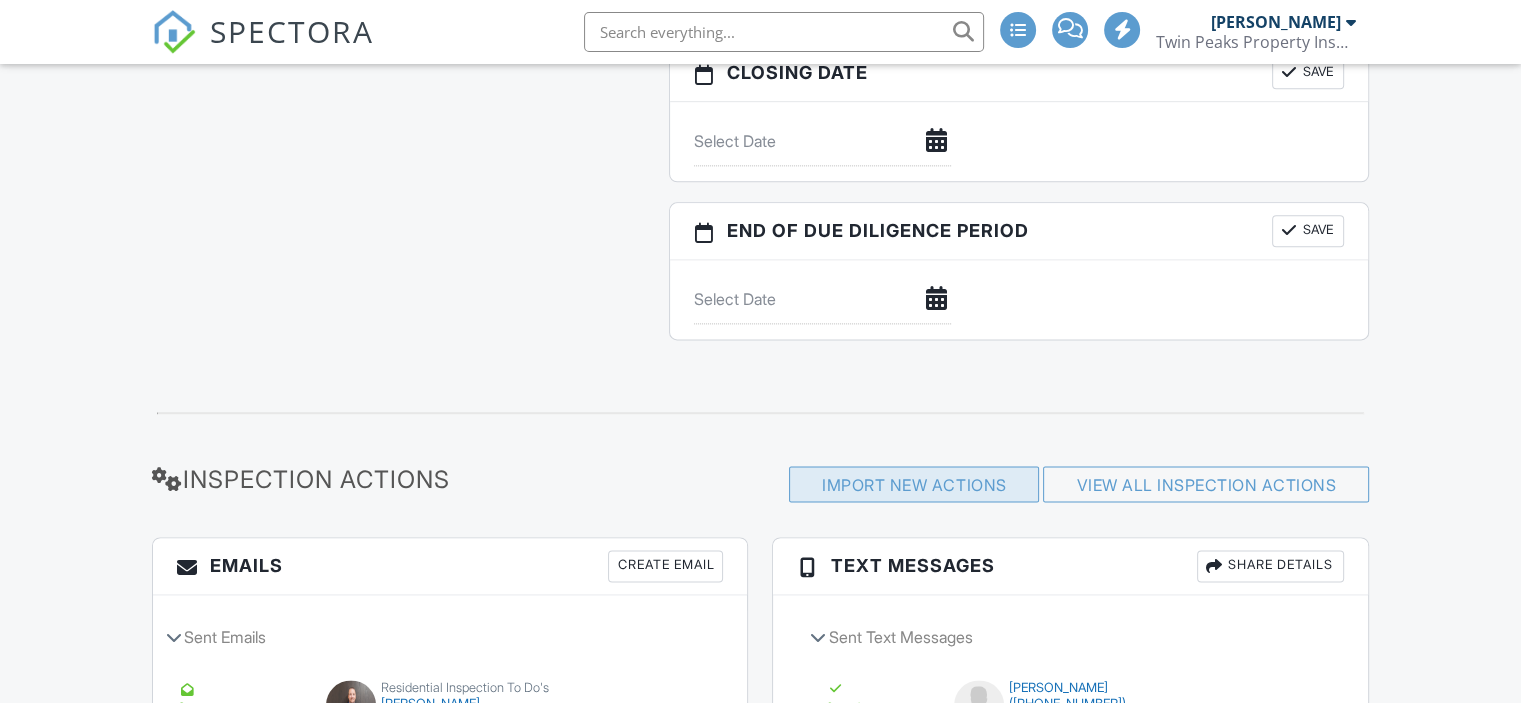 click on "Import New Actions" at bounding box center [914, 484] 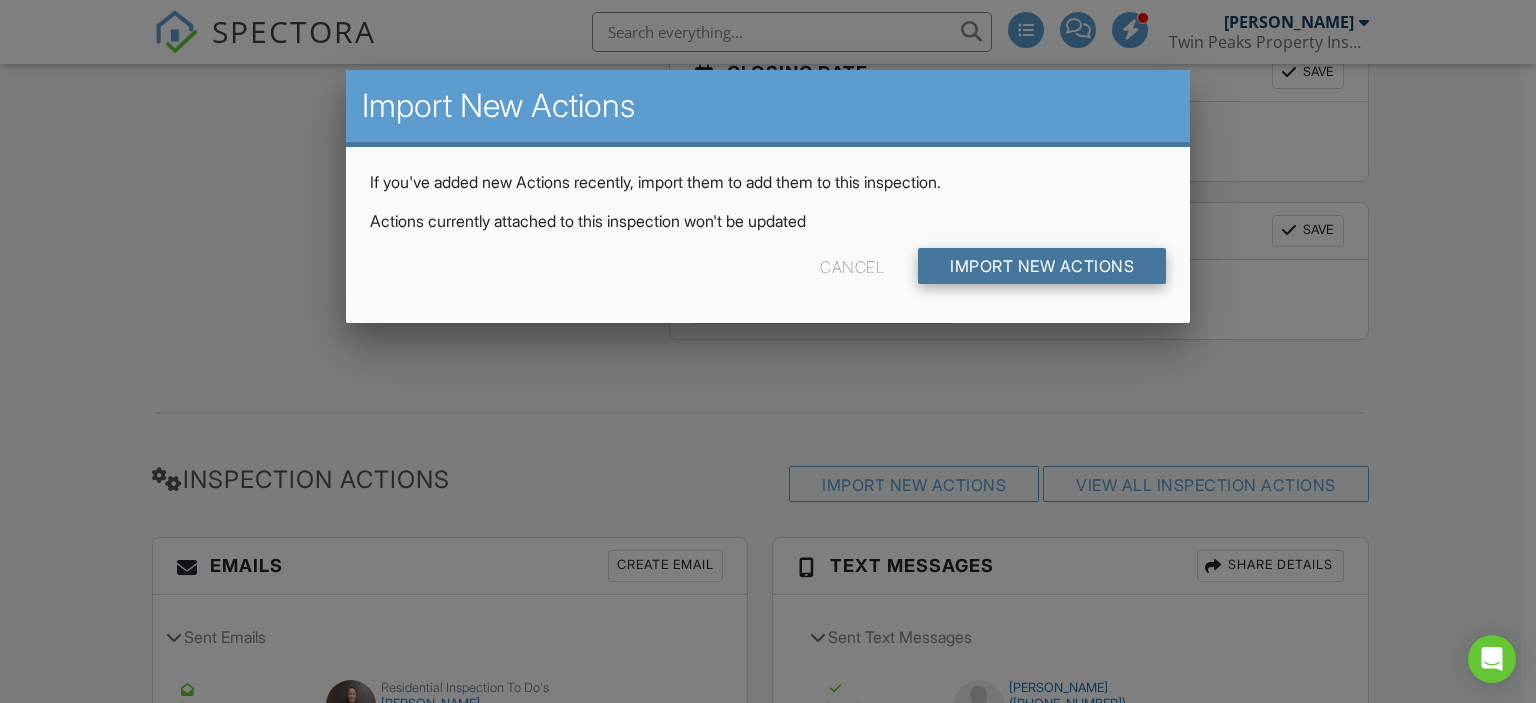 click on "Import New Actions" at bounding box center (1042, 266) 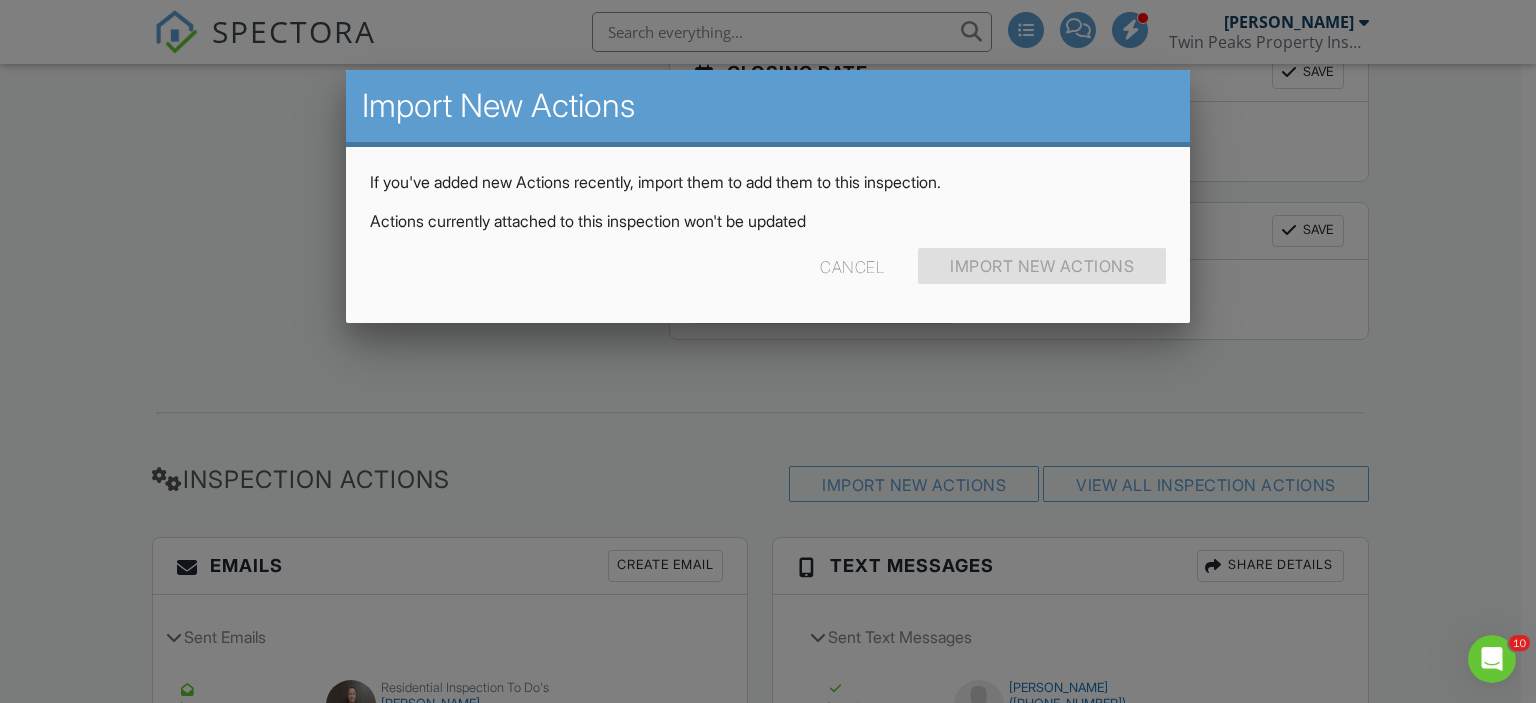 scroll, scrollTop: 0, scrollLeft: 0, axis: both 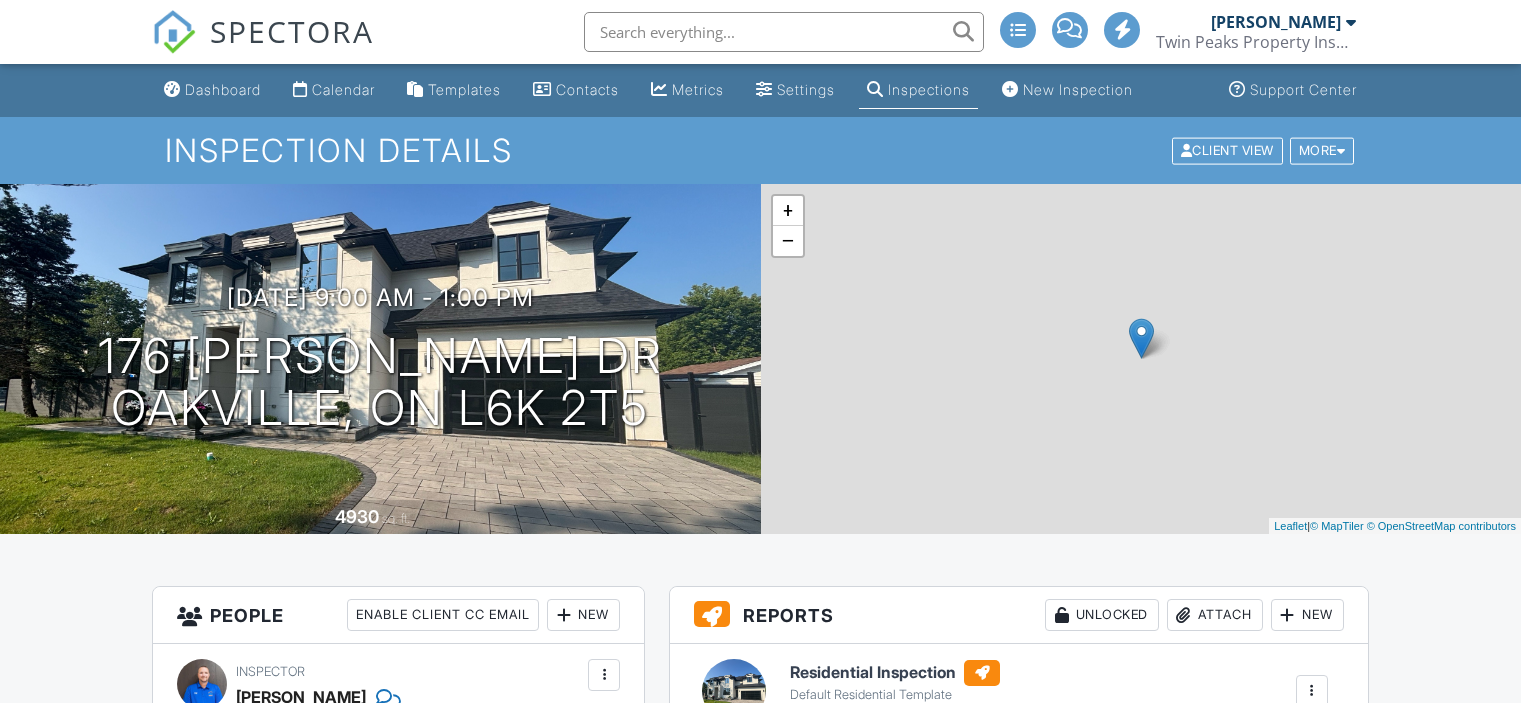 click on "Scheduled Emails" at bounding box center [450, 3931] 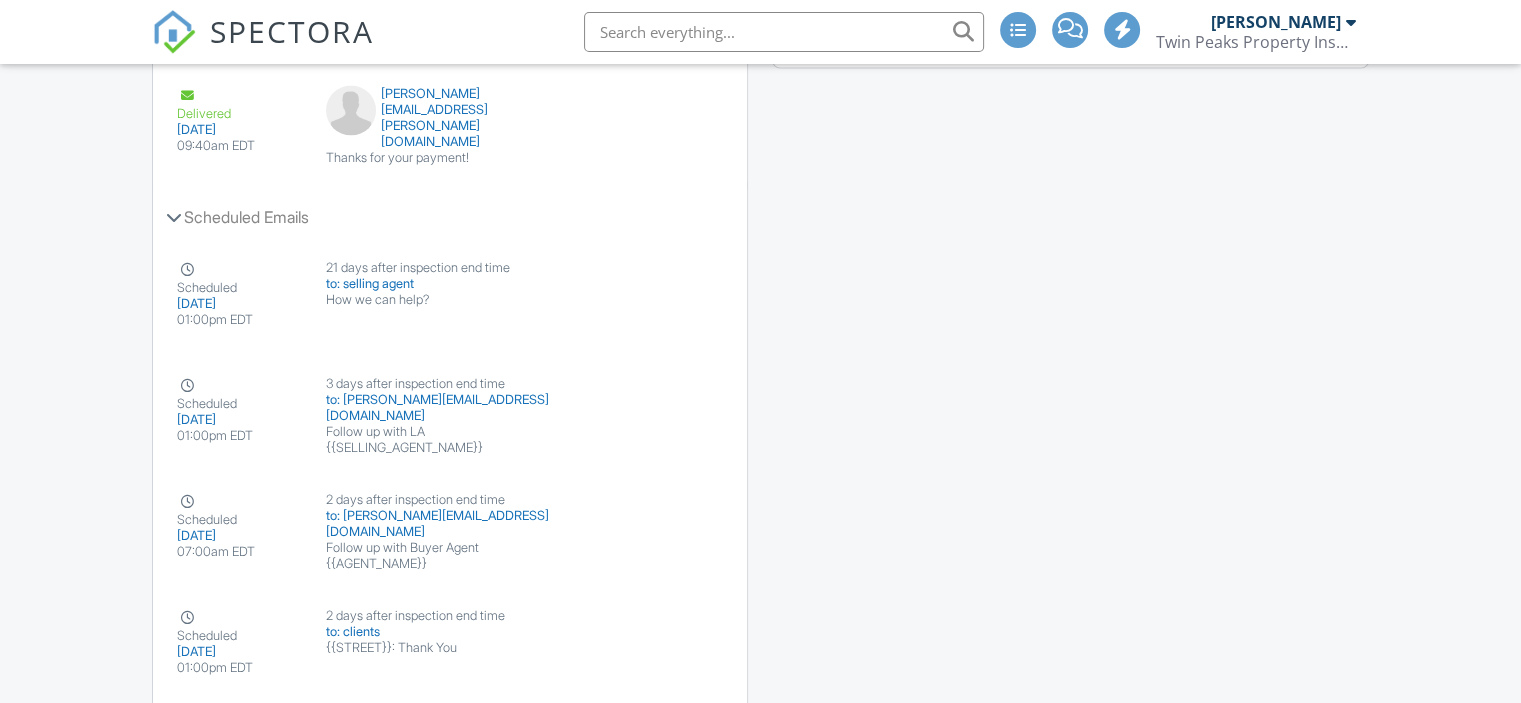 scroll, scrollTop: 3724, scrollLeft: 0, axis: vertical 